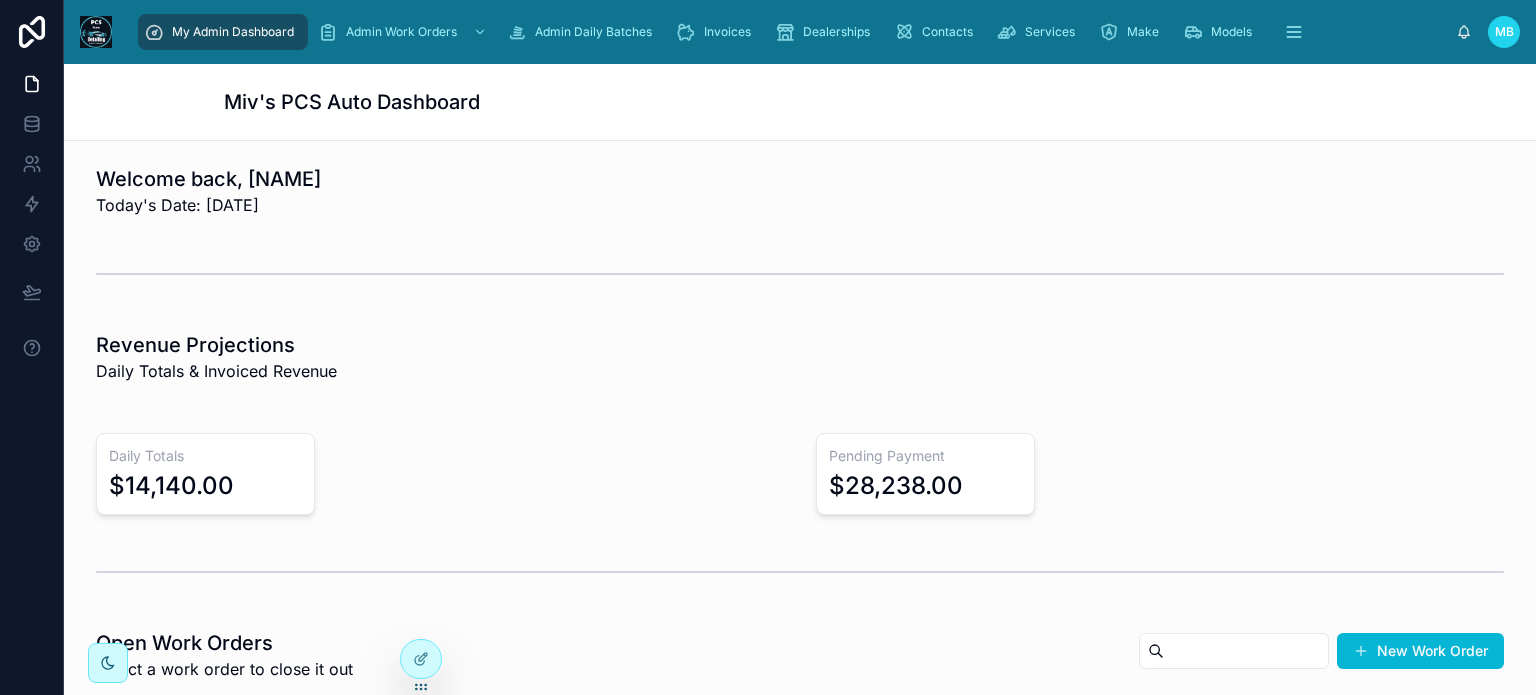 scroll, scrollTop: 0, scrollLeft: 0, axis: both 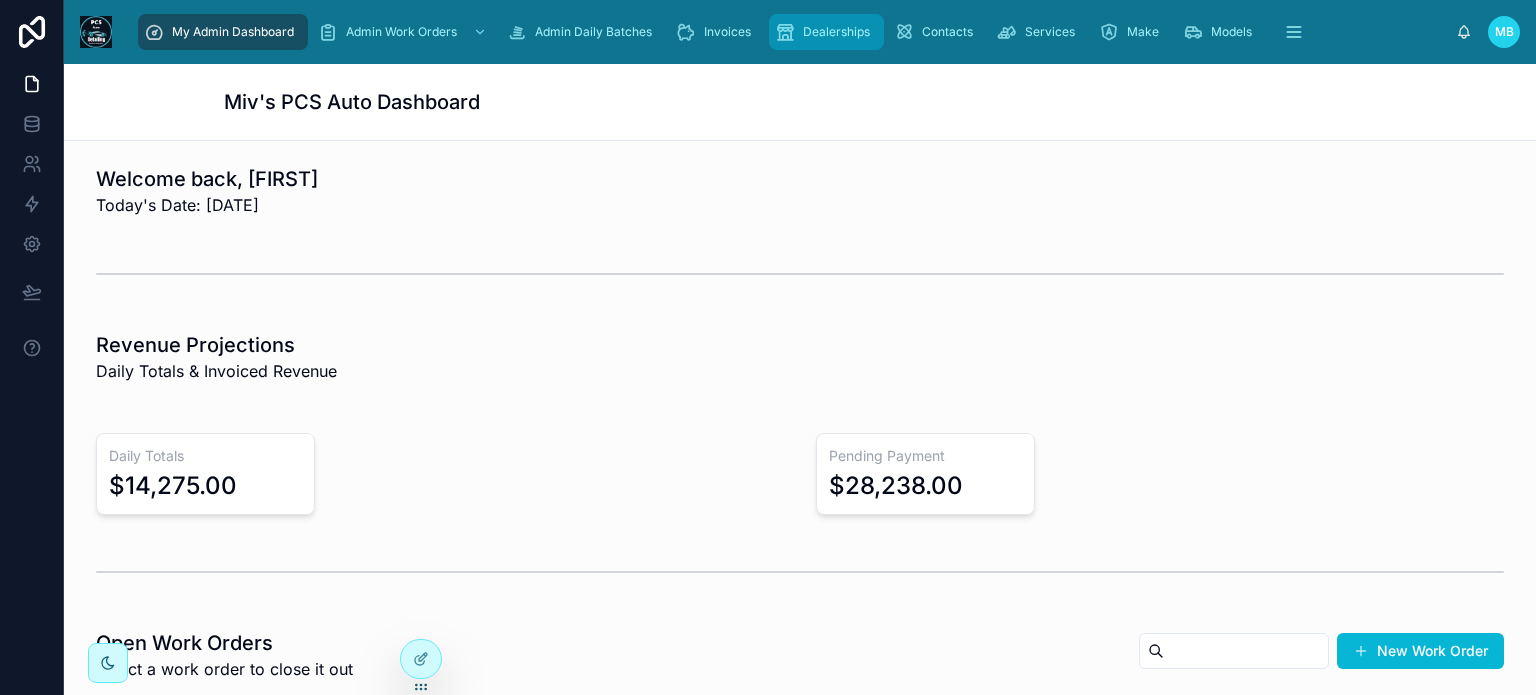 click on "Dealerships" at bounding box center (836, 32) 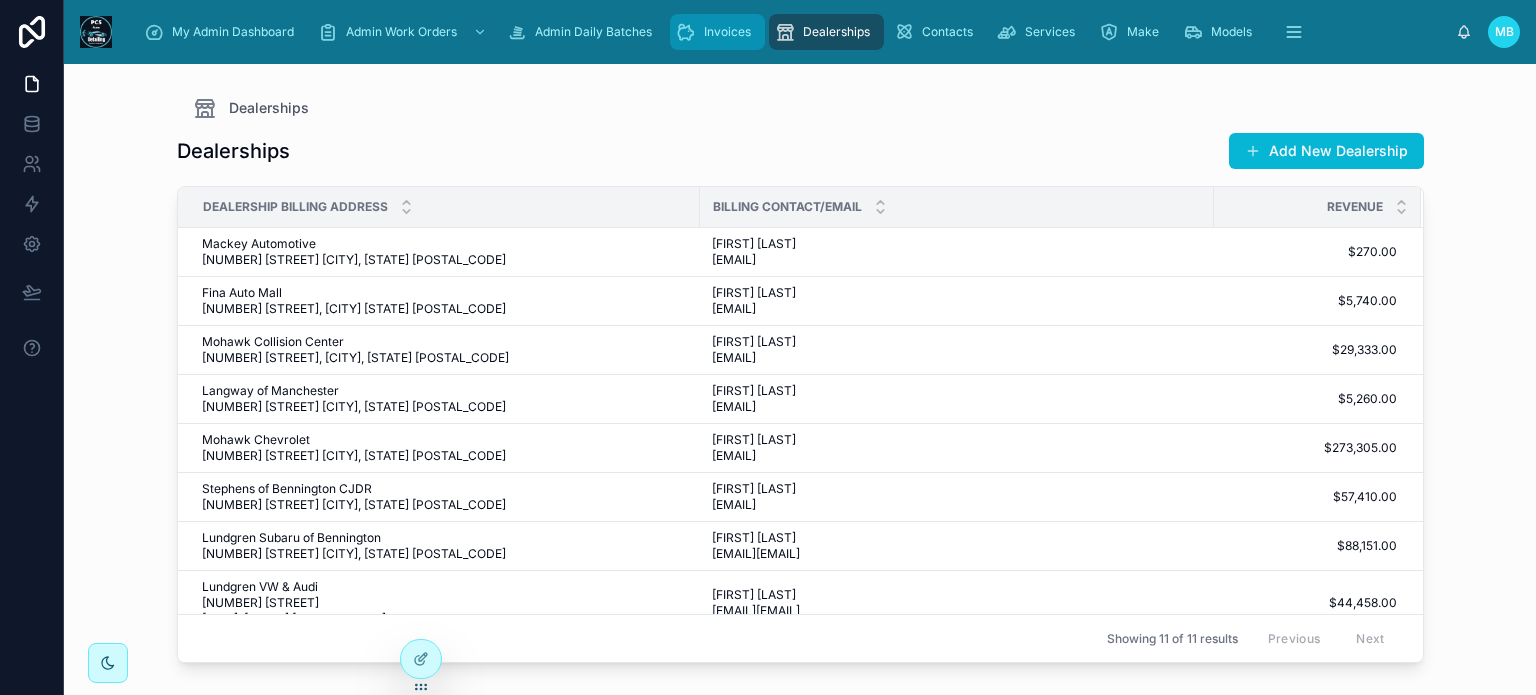 click on "Invoices" at bounding box center [727, 32] 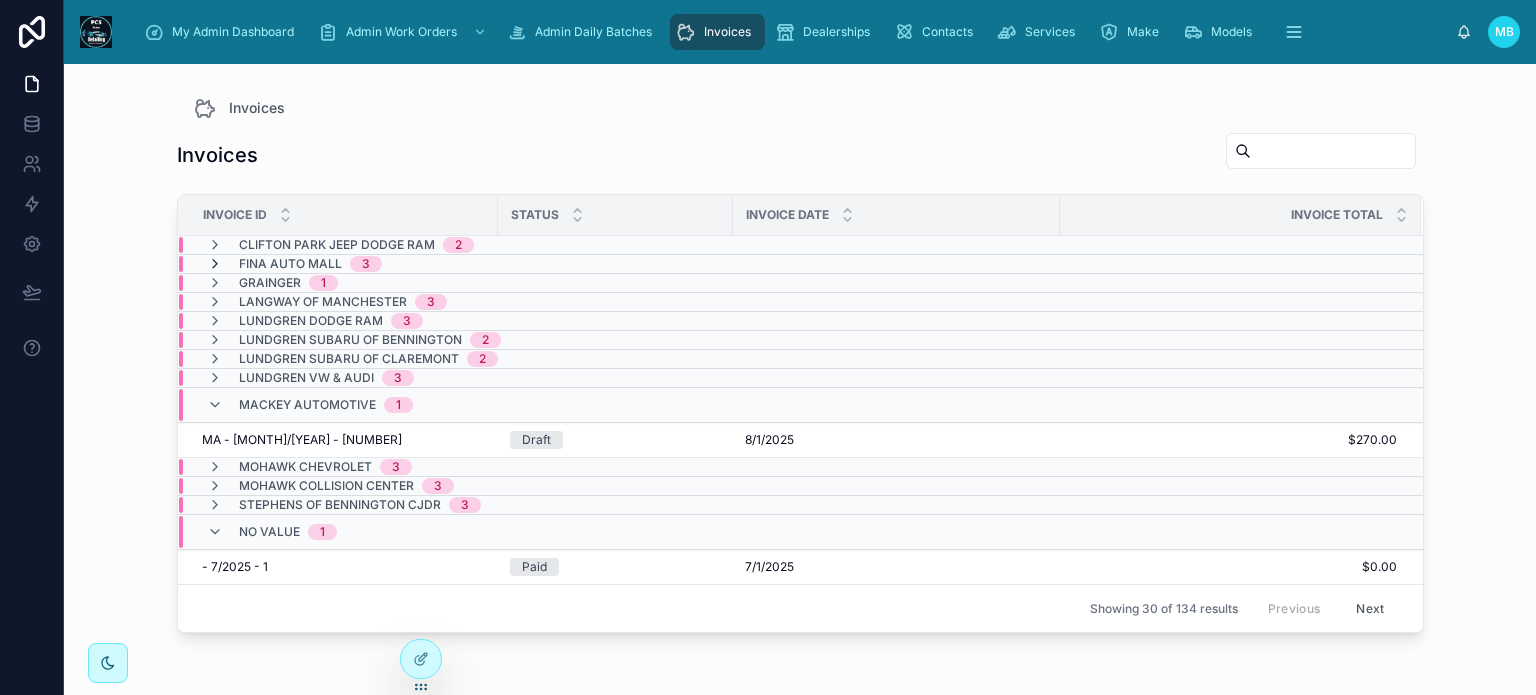 click at bounding box center [215, 264] 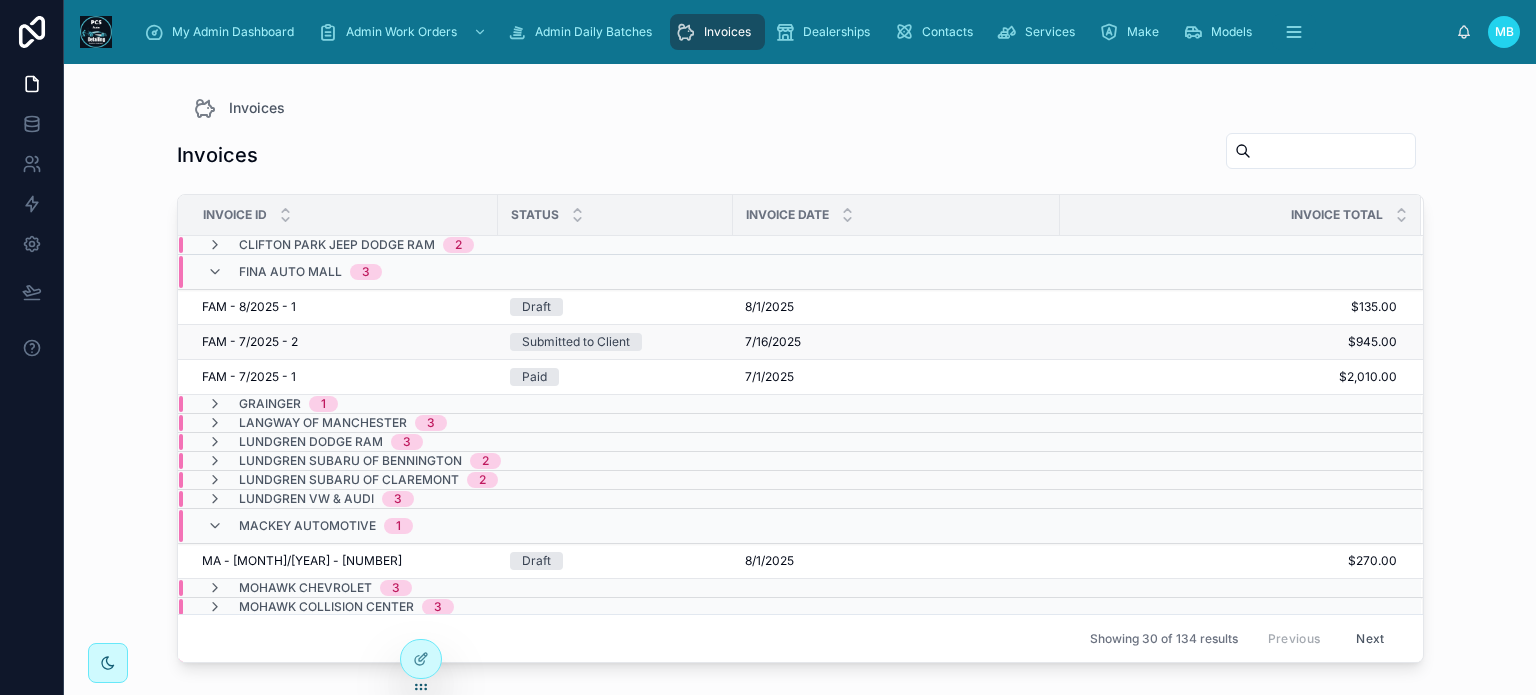 click on "Submitted to Client" at bounding box center [576, 342] 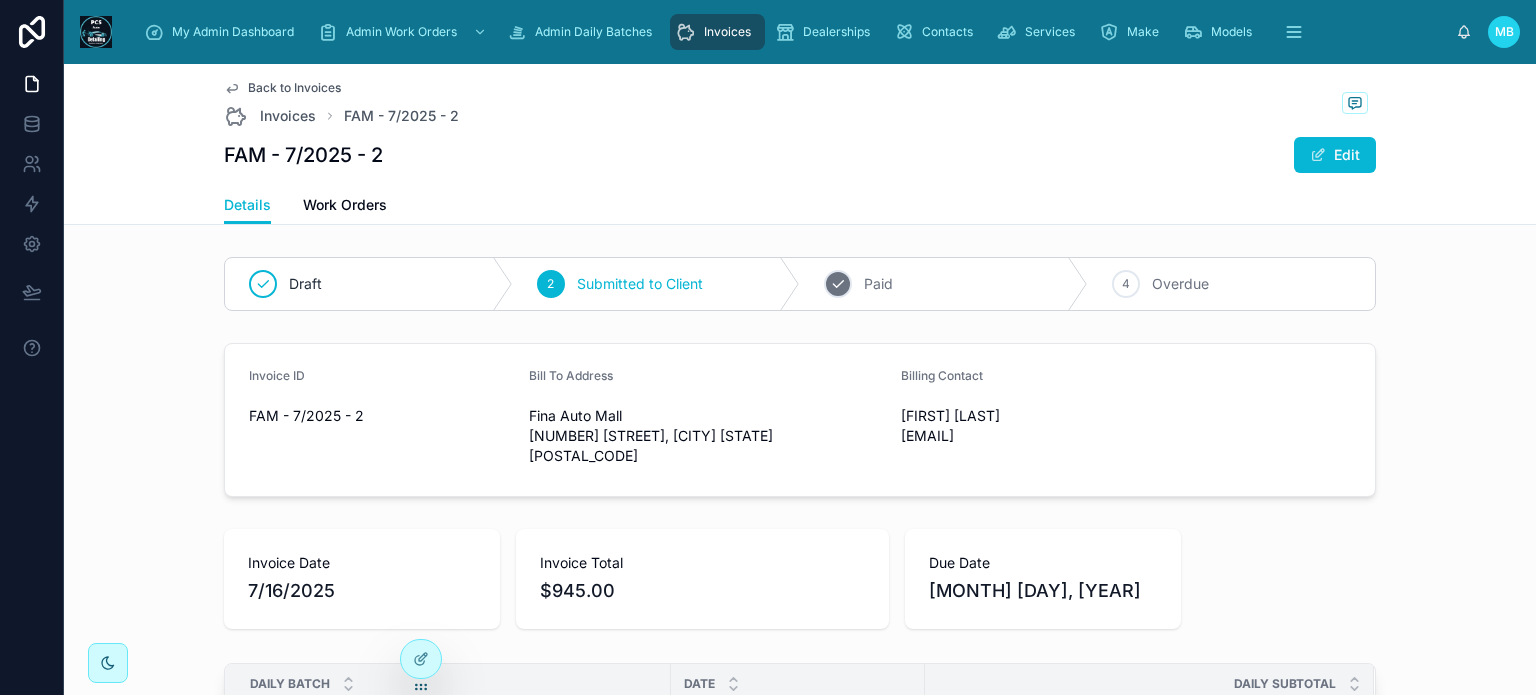 click 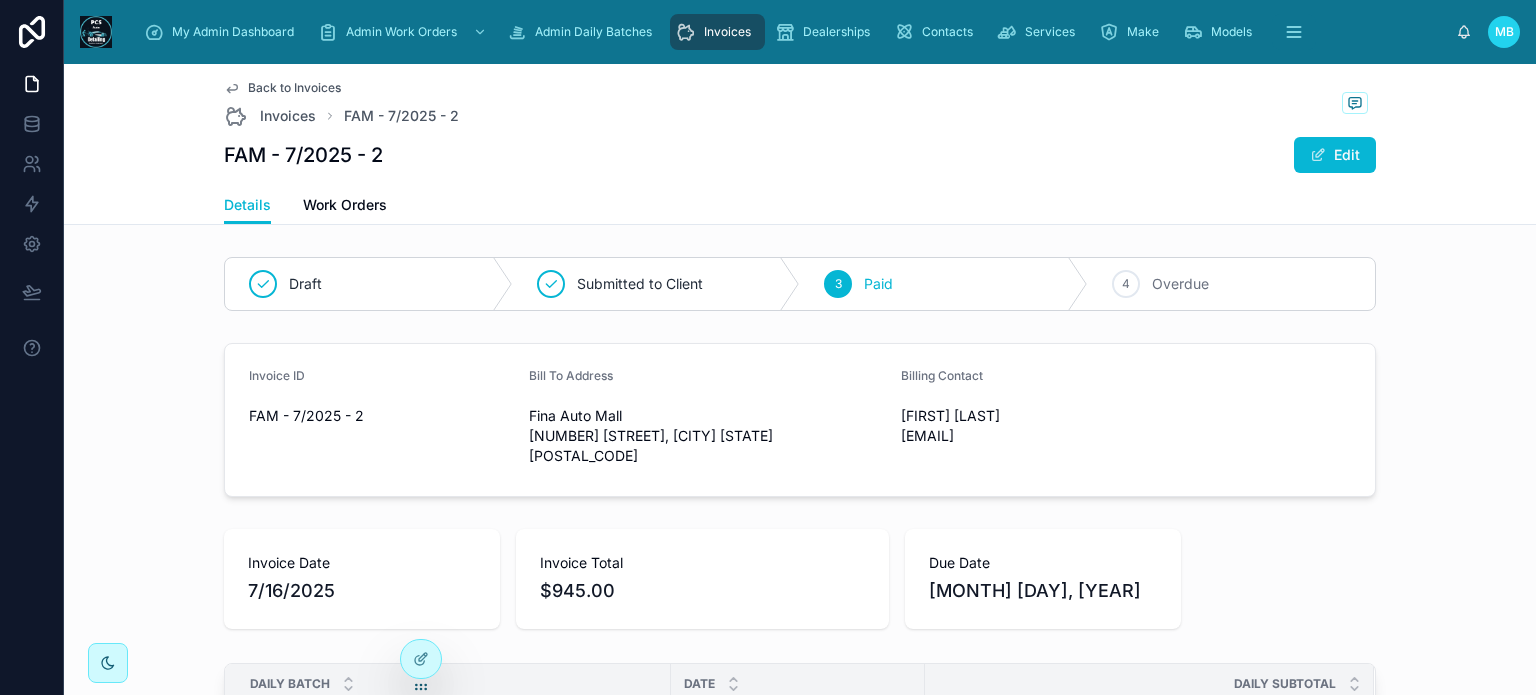 click on "Invoices" at bounding box center [717, 32] 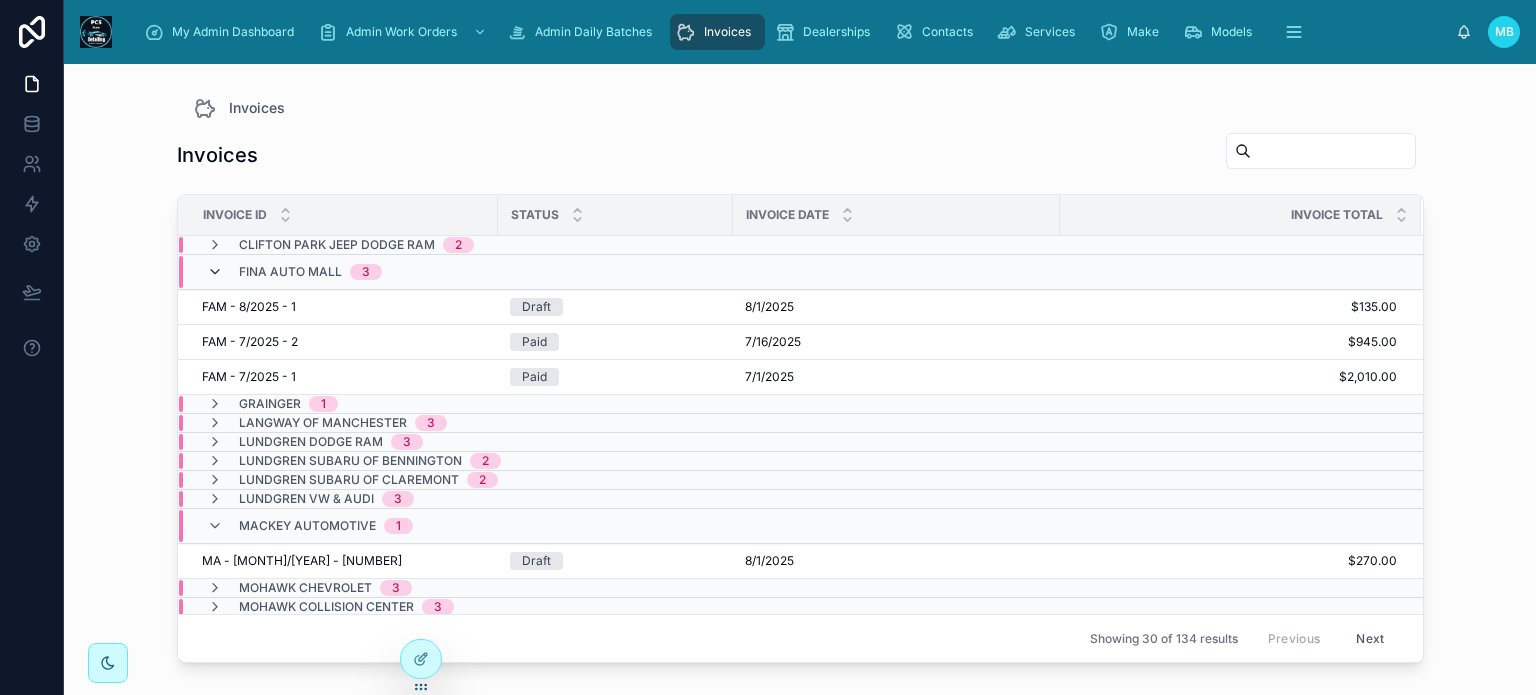 click at bounding box center (215, 272) 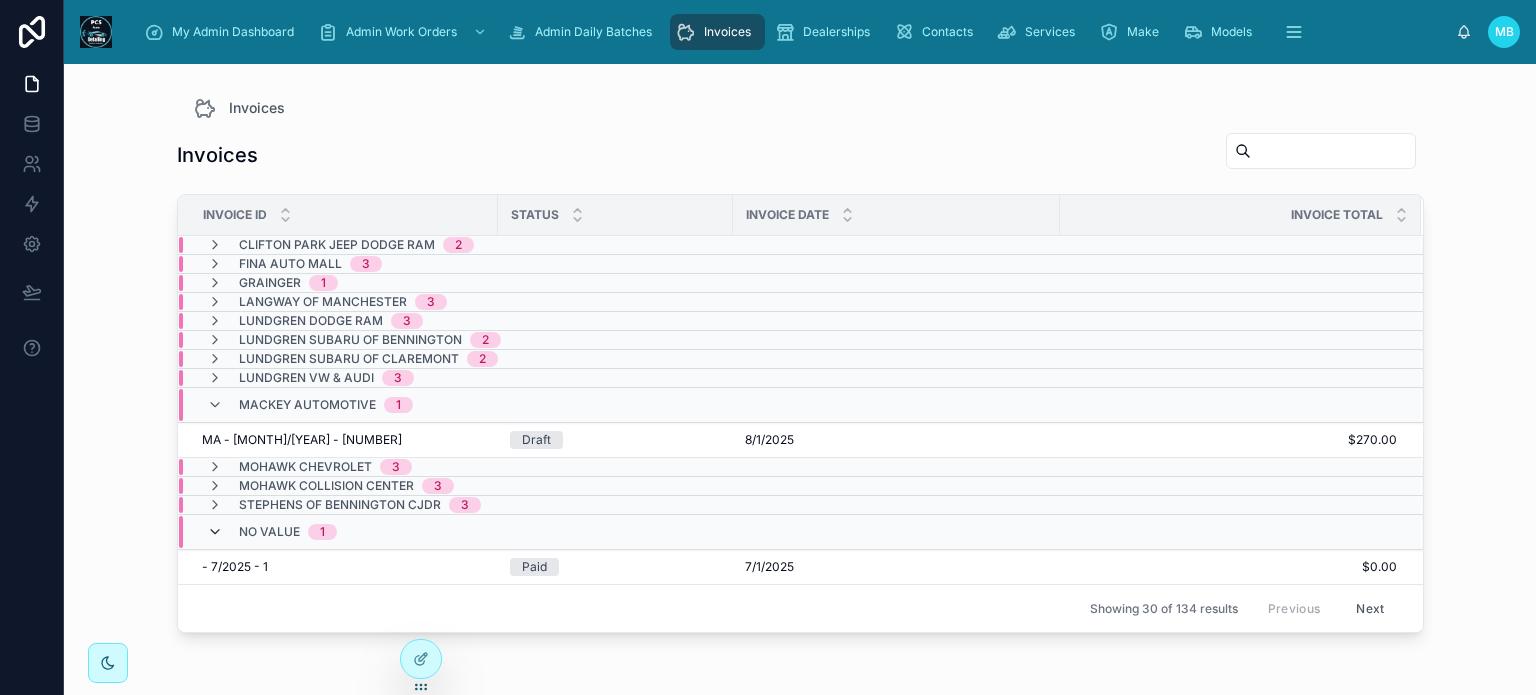 click at bounding box center [215, 532] 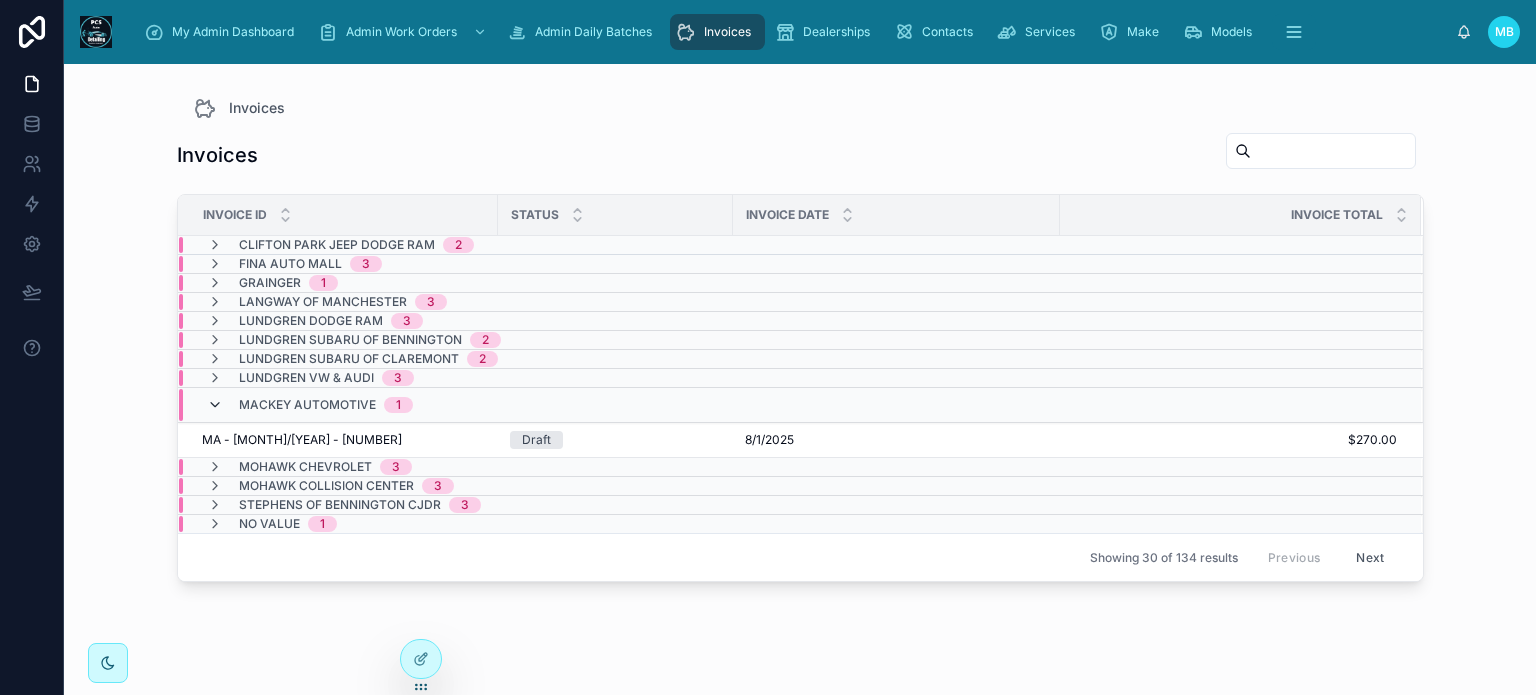 click at bounding box center (215, 405) 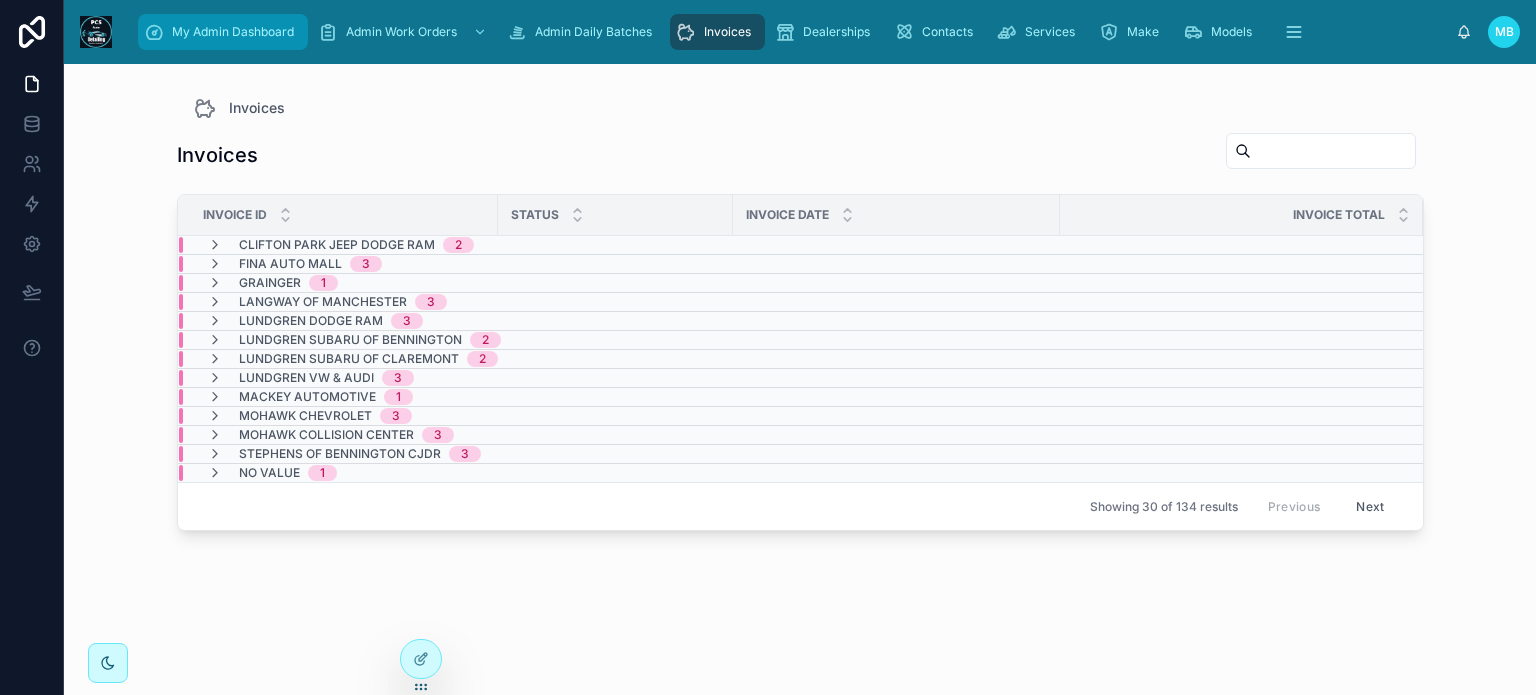 click on "My Admin Dashboard" at bounding box center (223, 32) 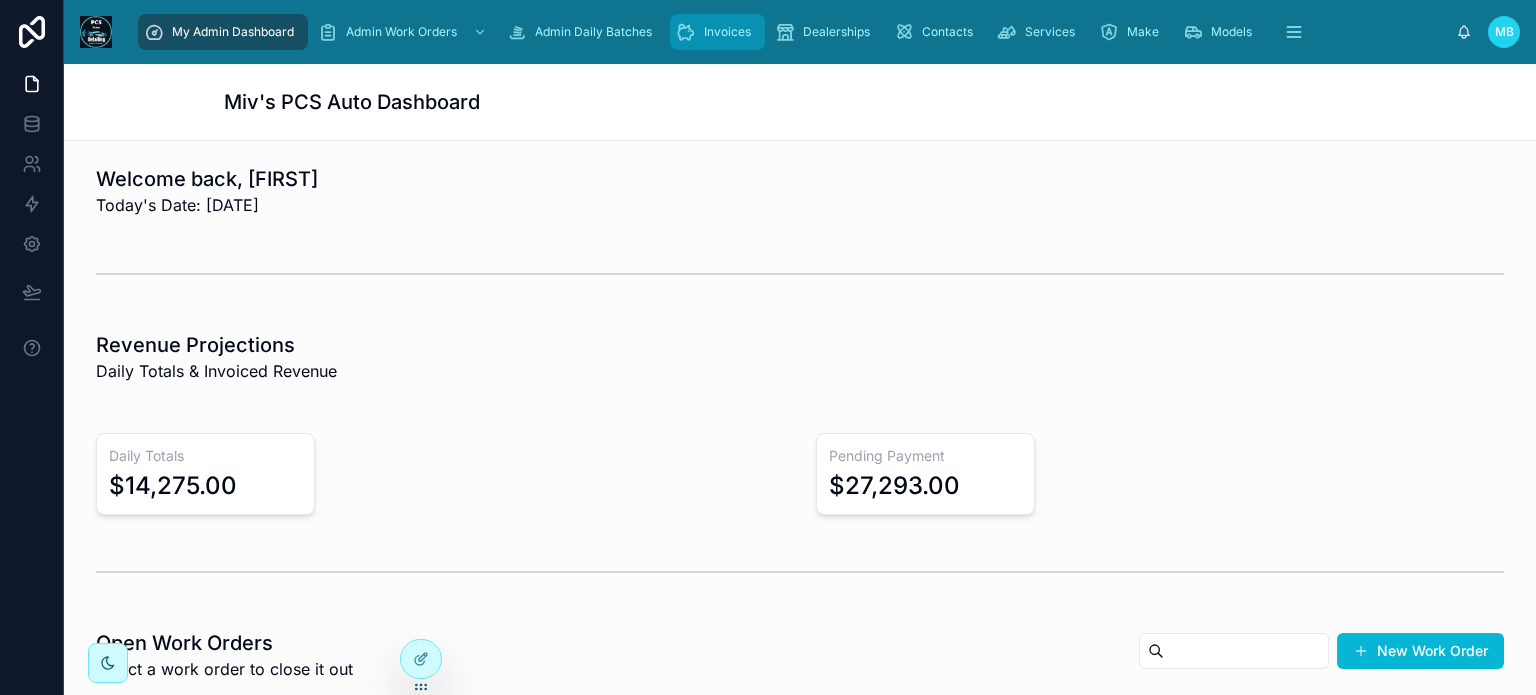 click on "Invoices" at bounding box center (727, 32) 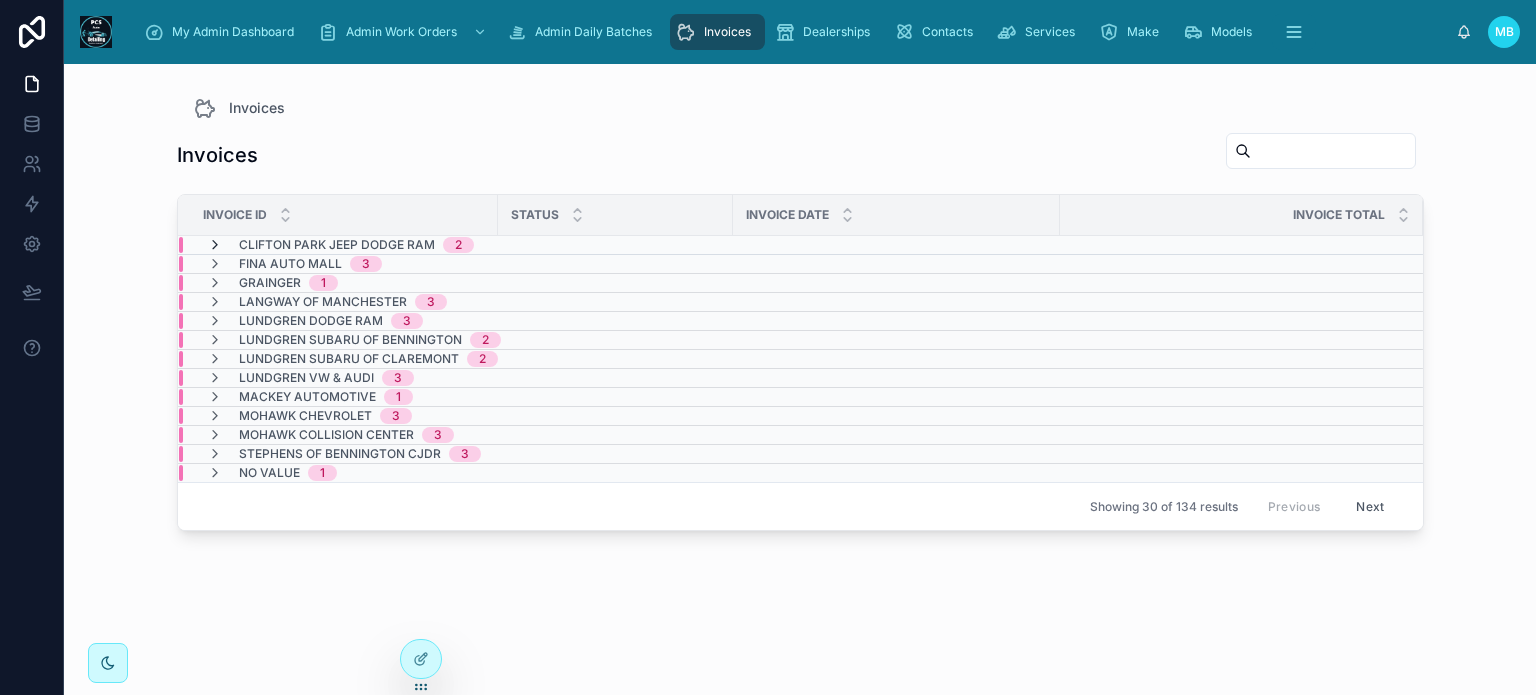 click at bounding box center [215, 245] 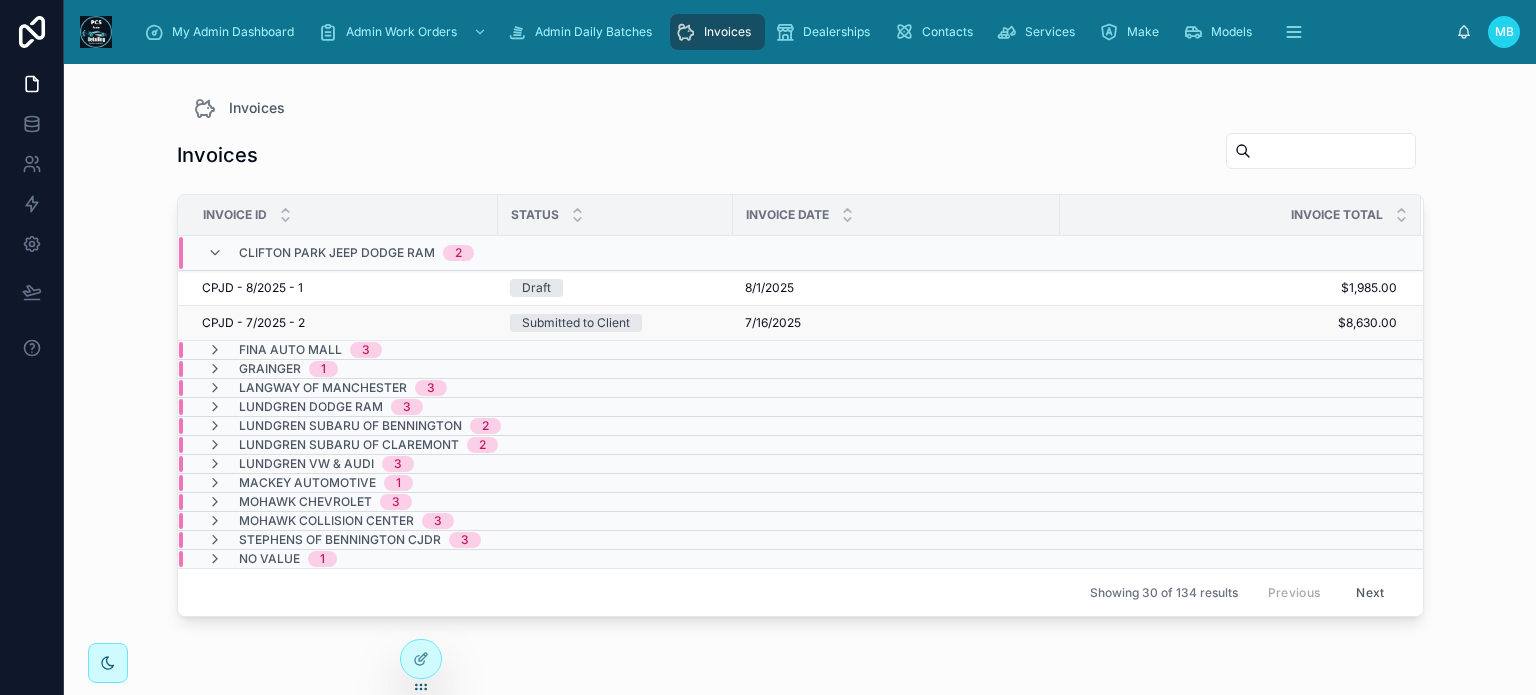 click on "Submitted to Client" at bounding box center [576, 323] 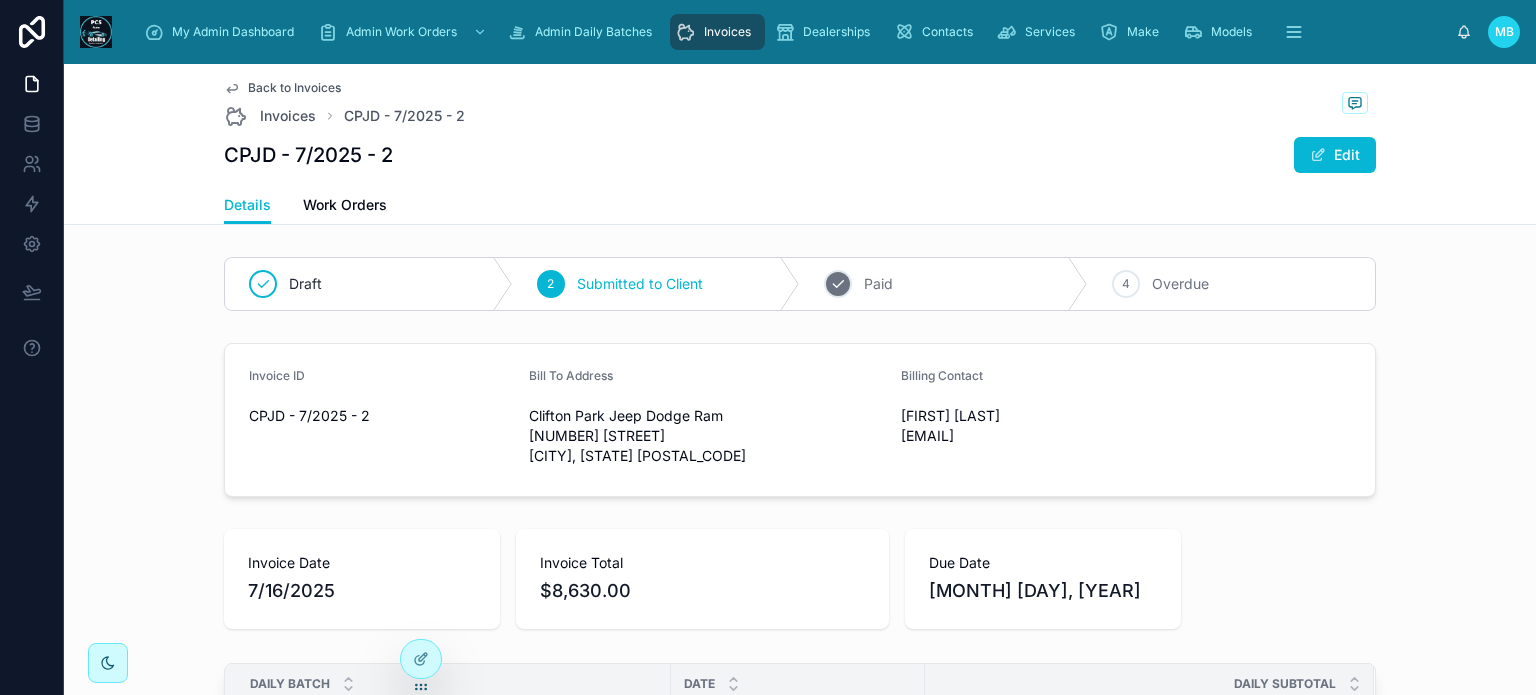 click 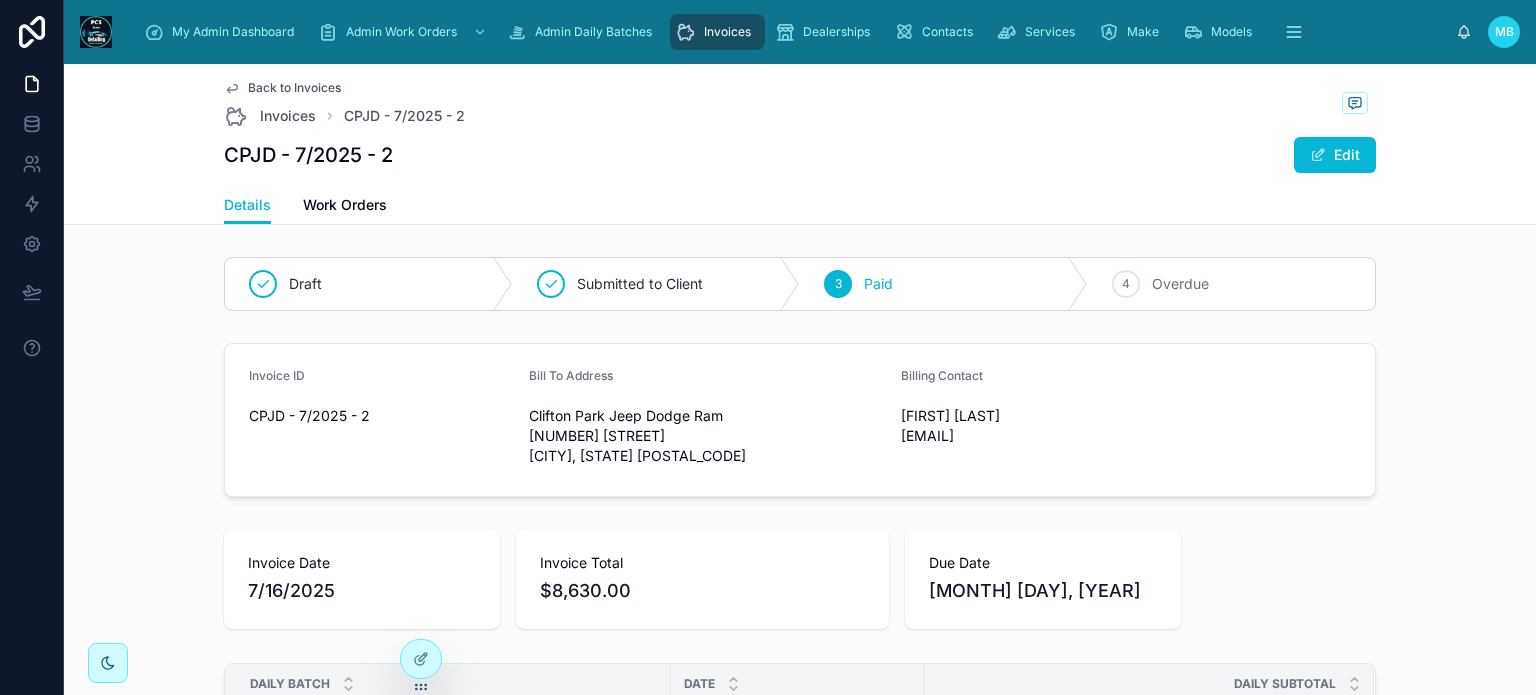 click on "Invoices" at bounding box center [727, 32] 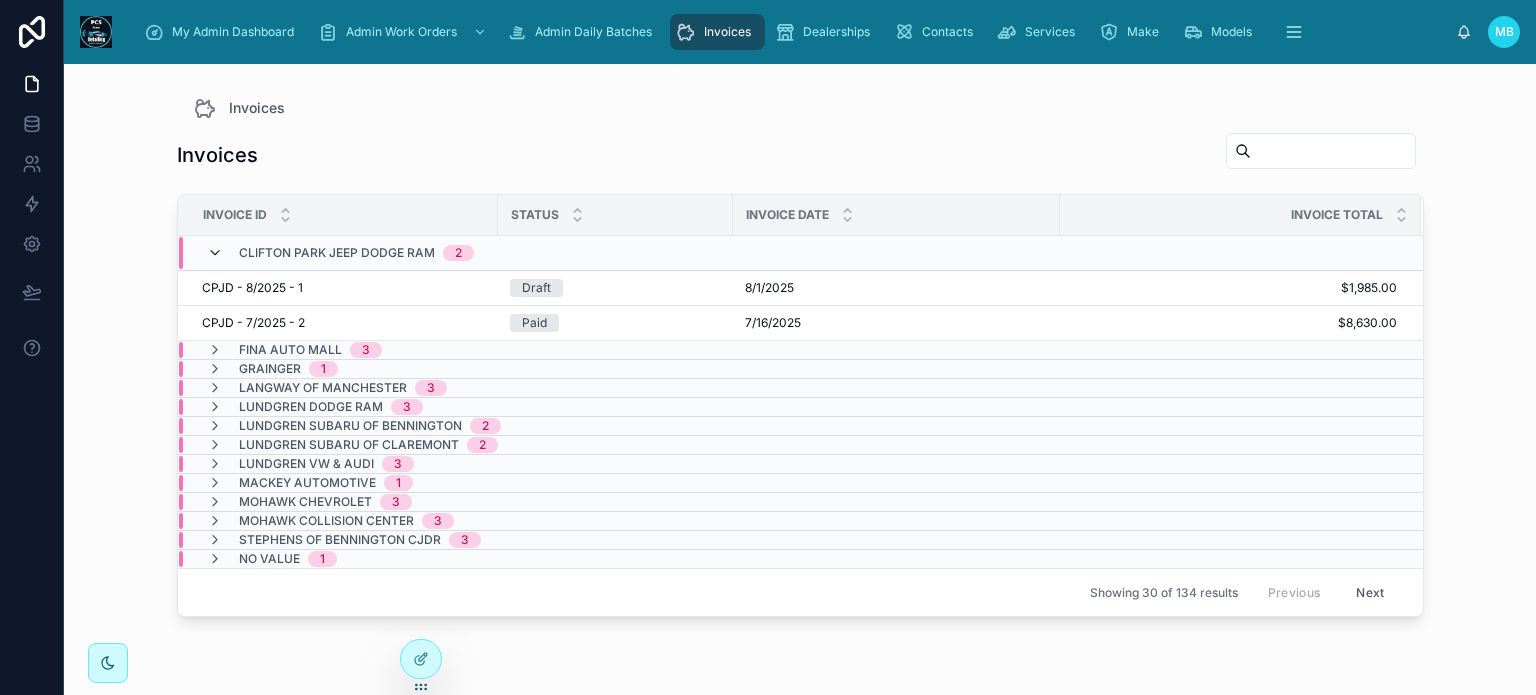 click at bounding box center (215, 253) 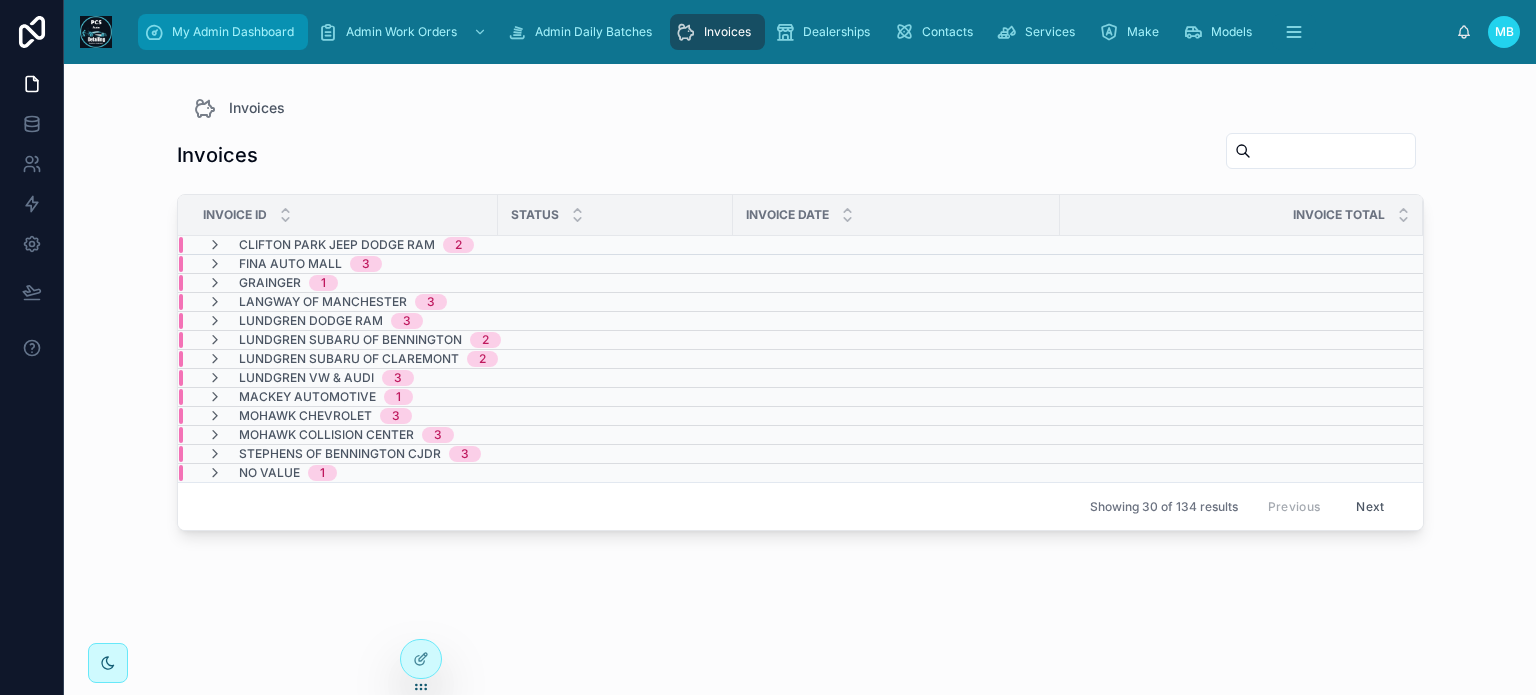 click on "My Admin Dashboard" at bounding box center (233, 32) 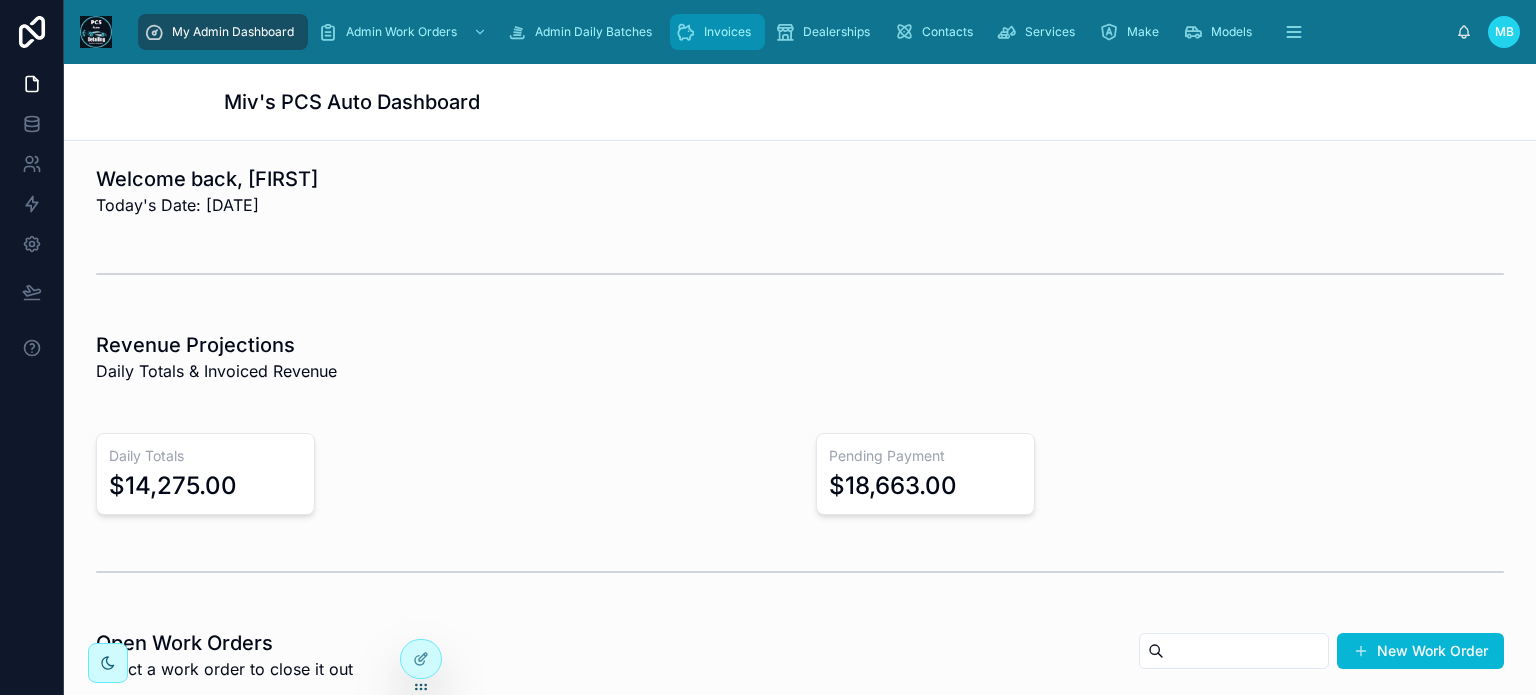 click on "Invoices" at bounding box center [717, 32] 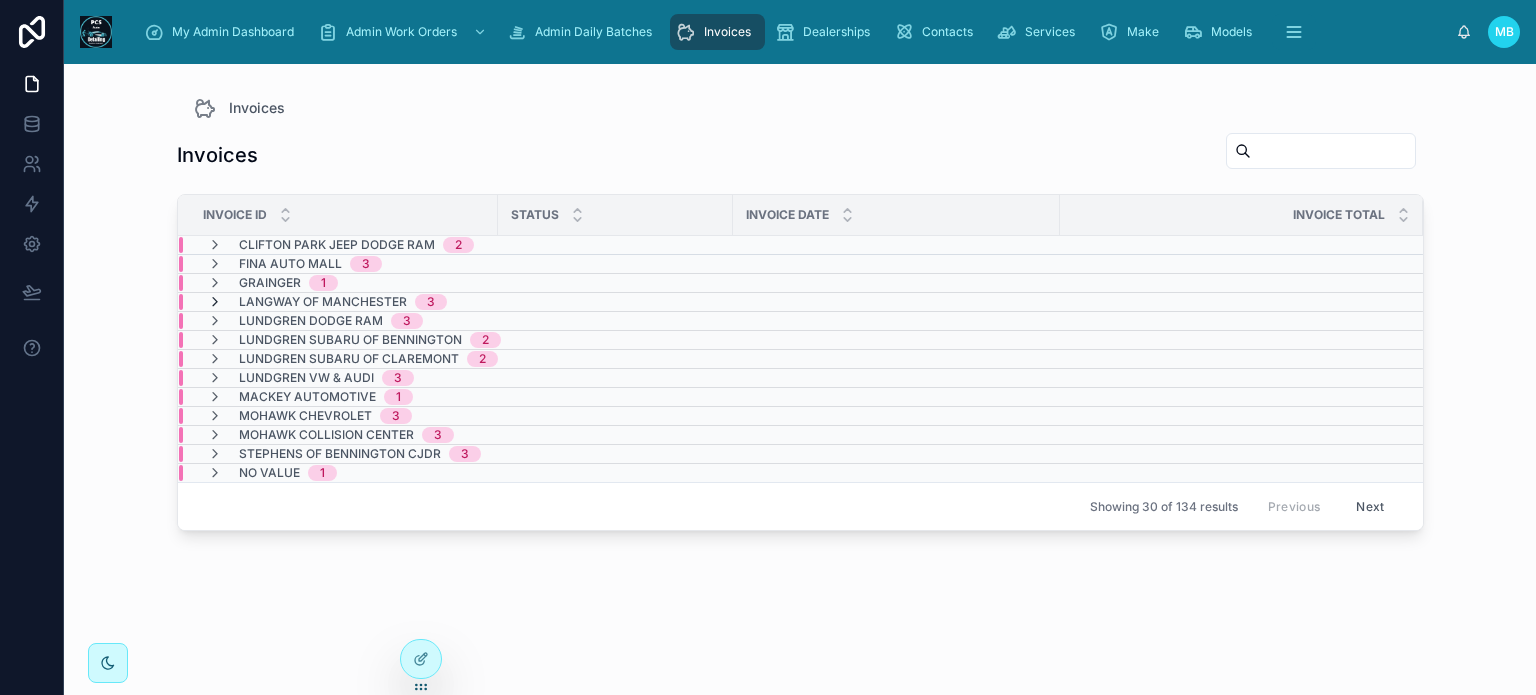 click at bounding box center (215, 302) 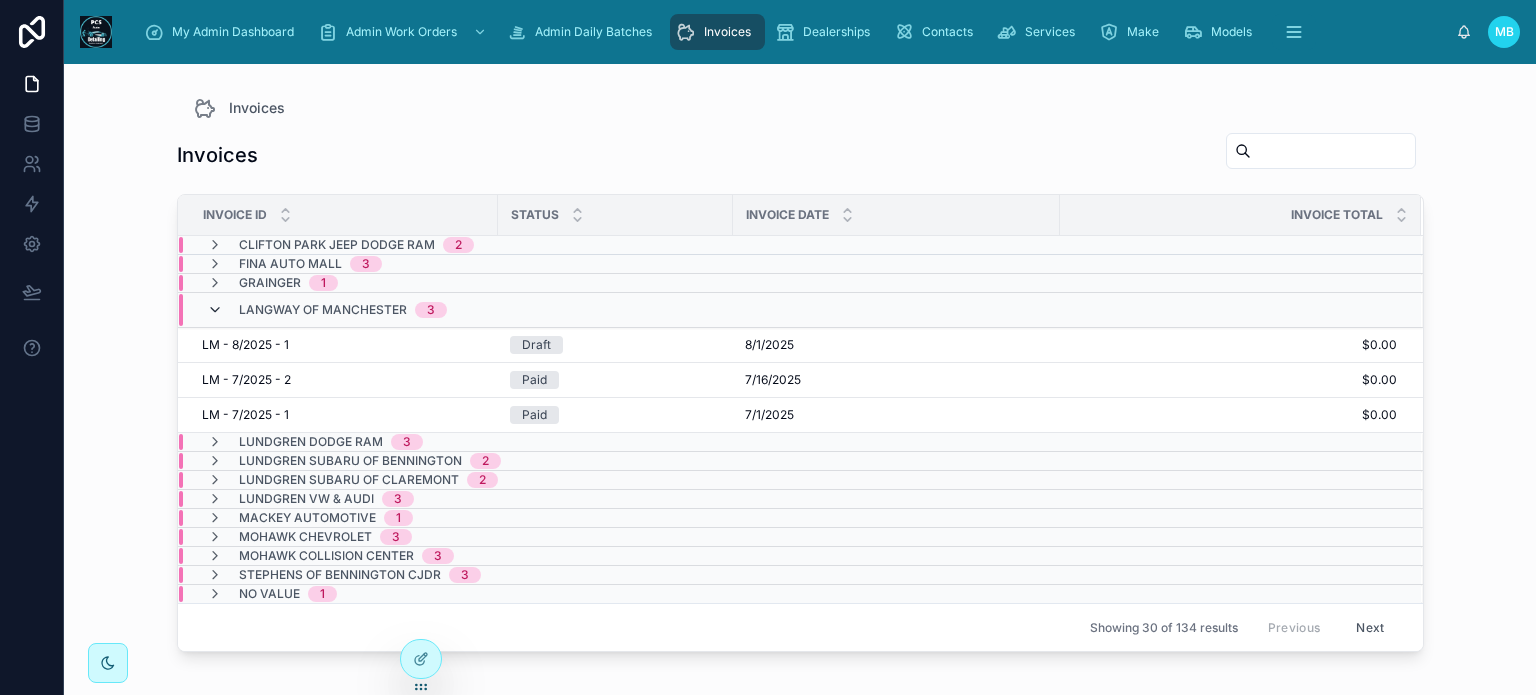 click at bounding box center (215, 310) 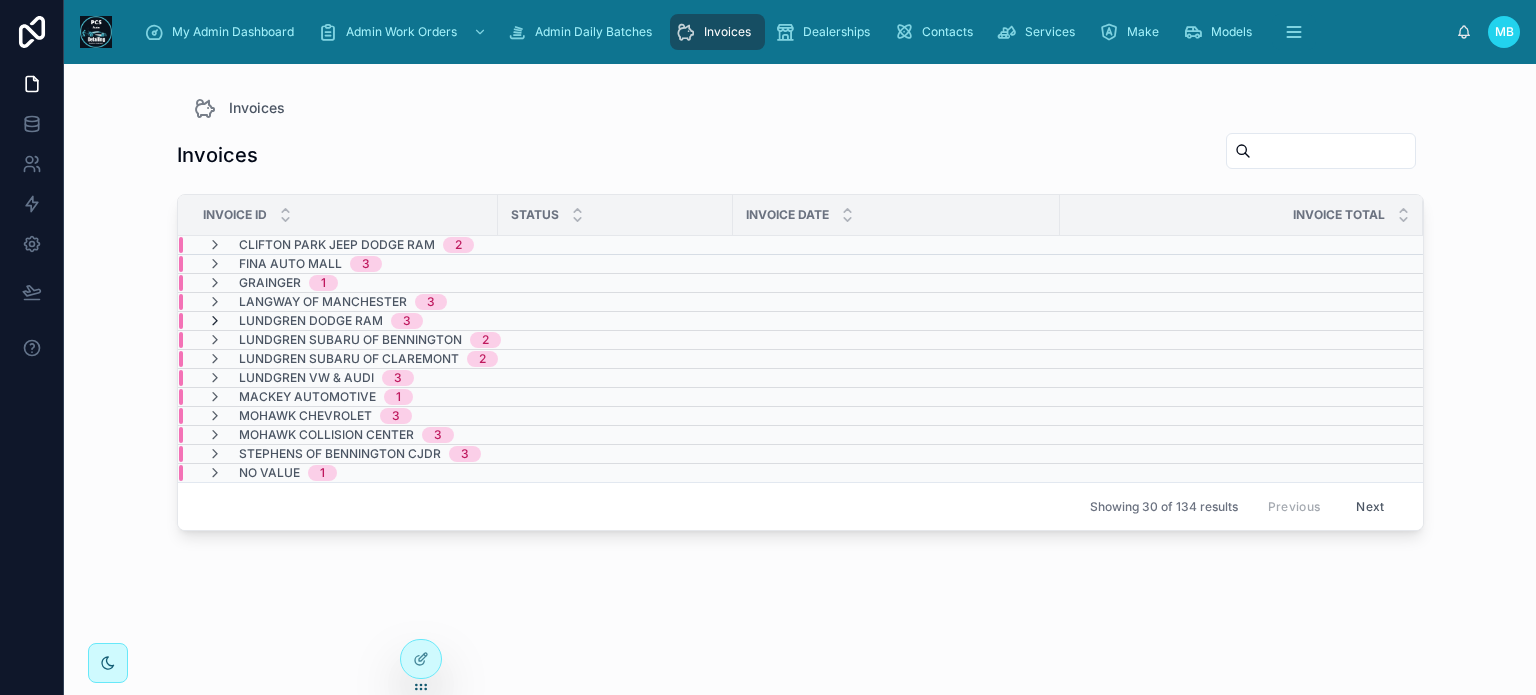 click at bounding box center [215, 321] 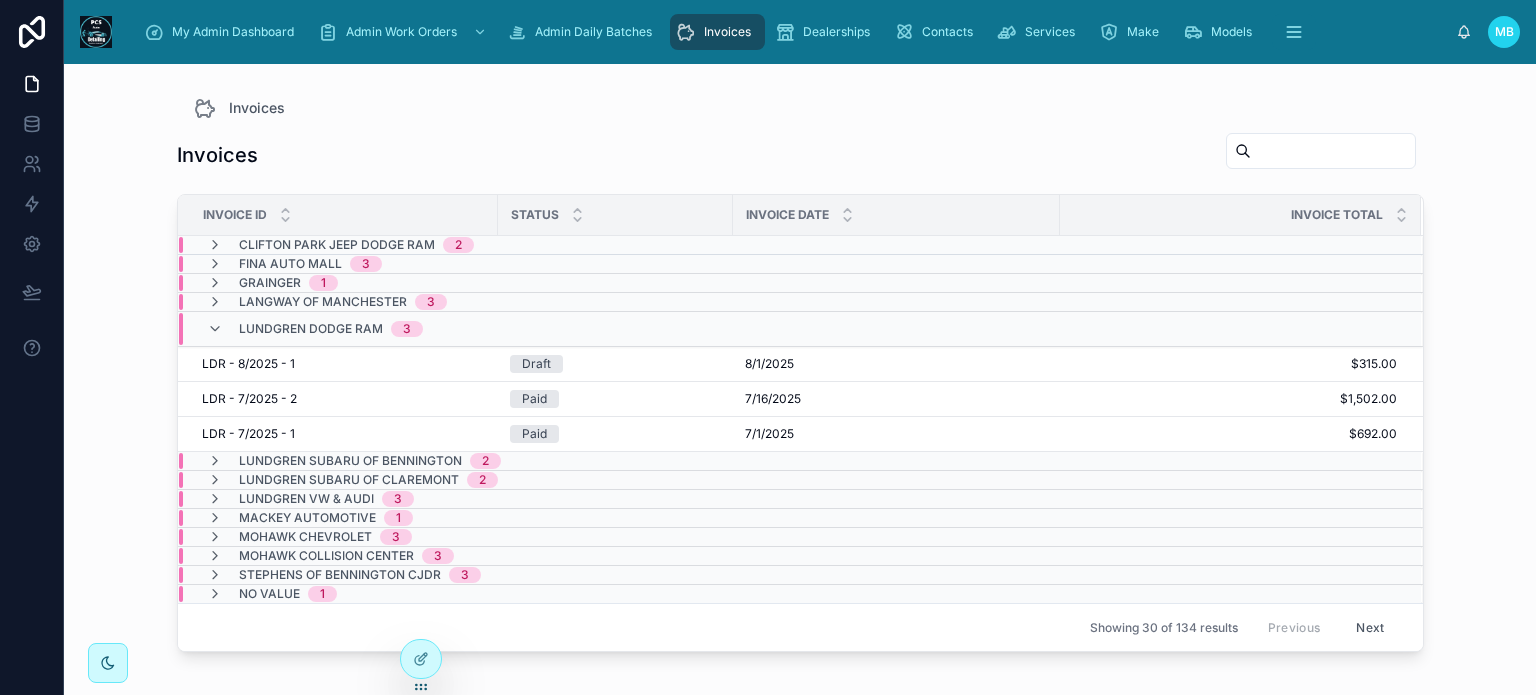 click at bounding box center [215, 329] 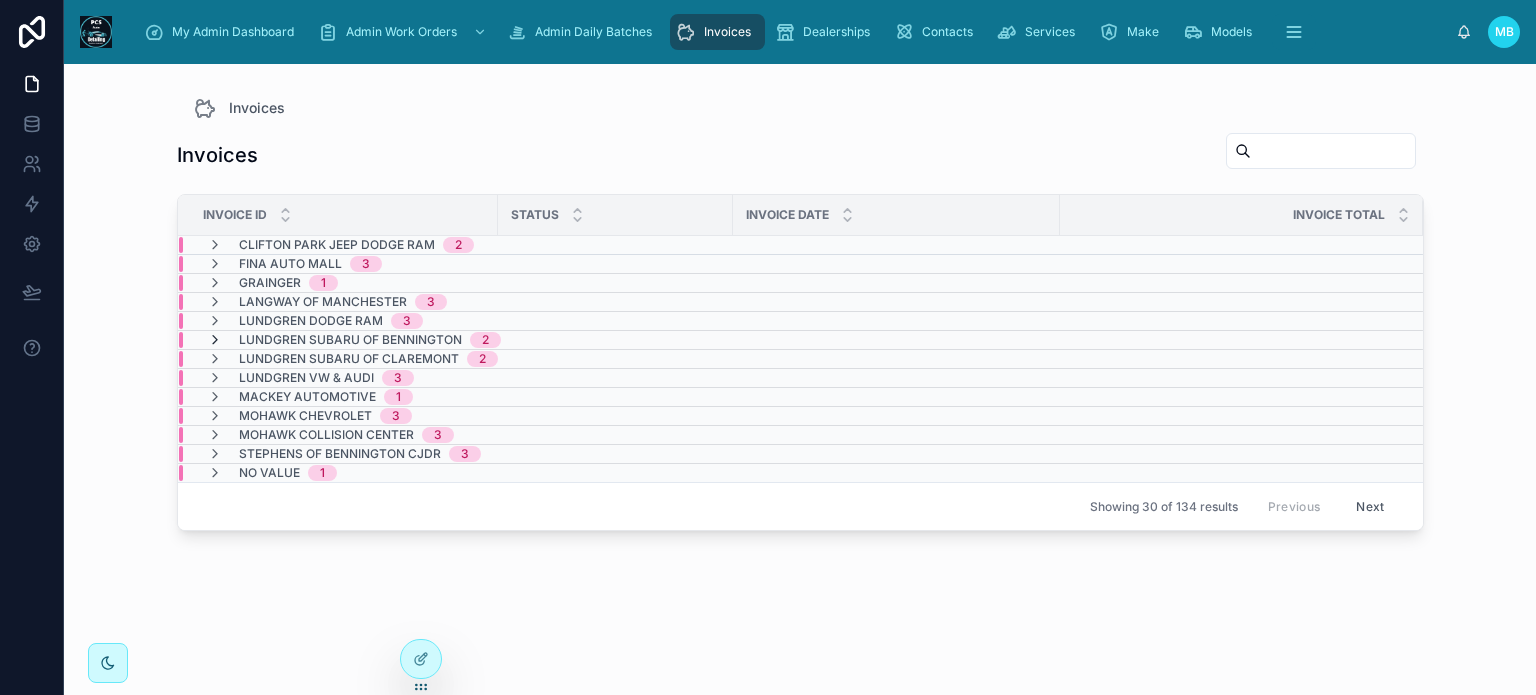 click at bounding box center [215, 340] 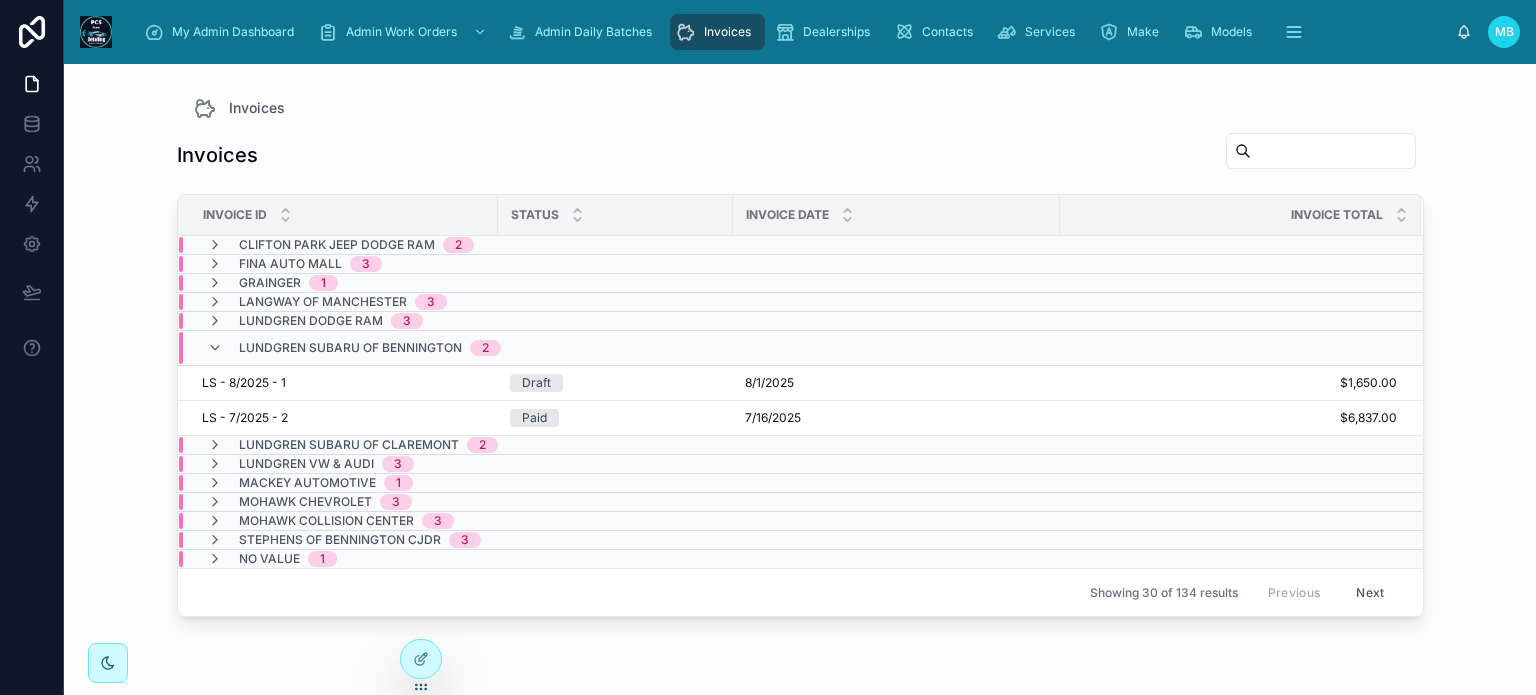 click at bounding box center (215, 348) 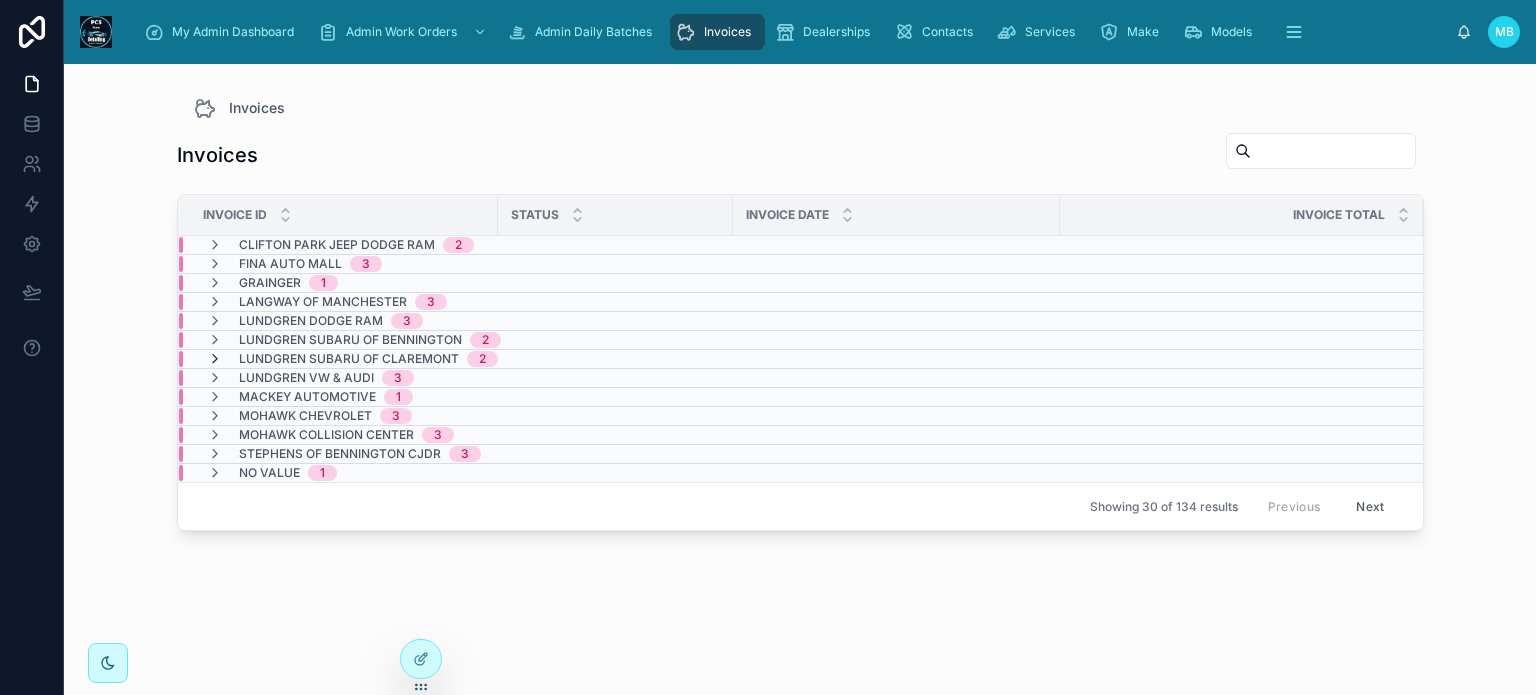 click at bounding box center [215, 359] 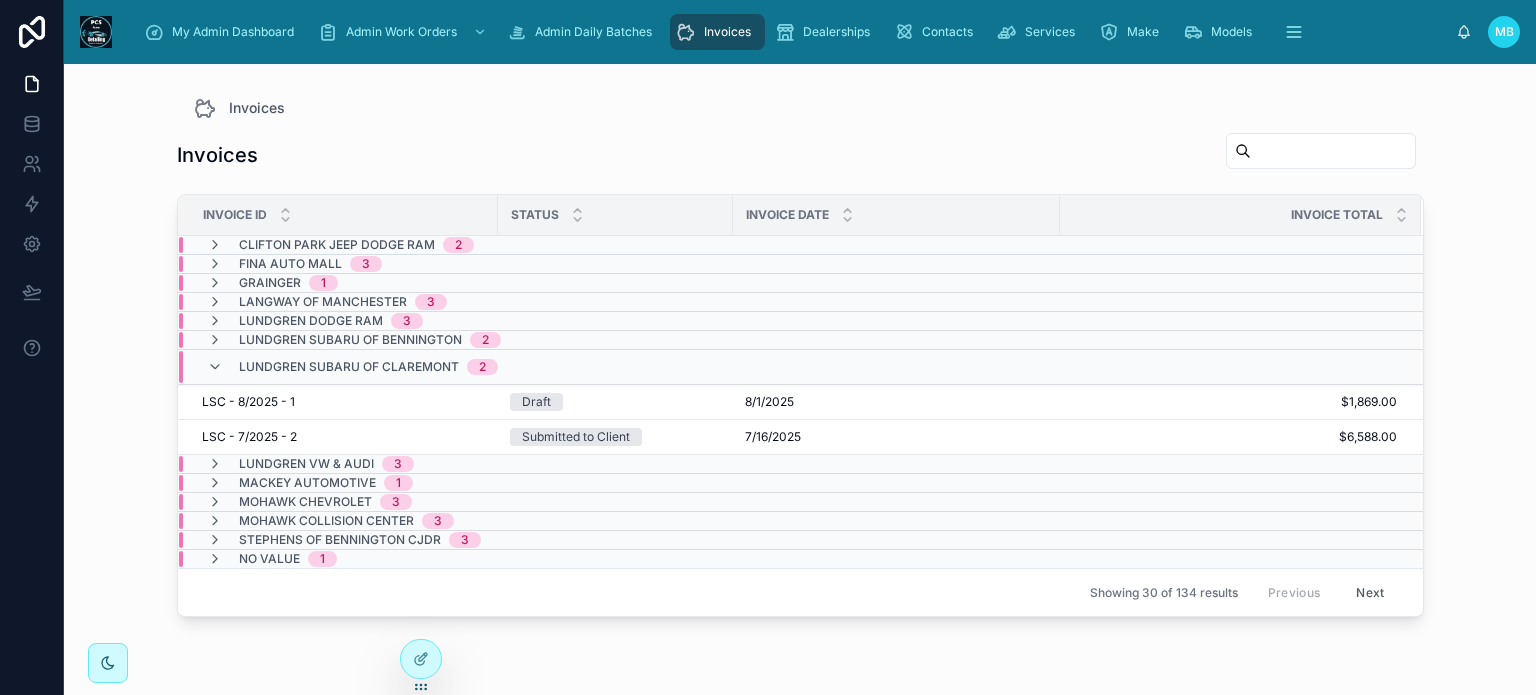 click at bounding box center (215, 367) 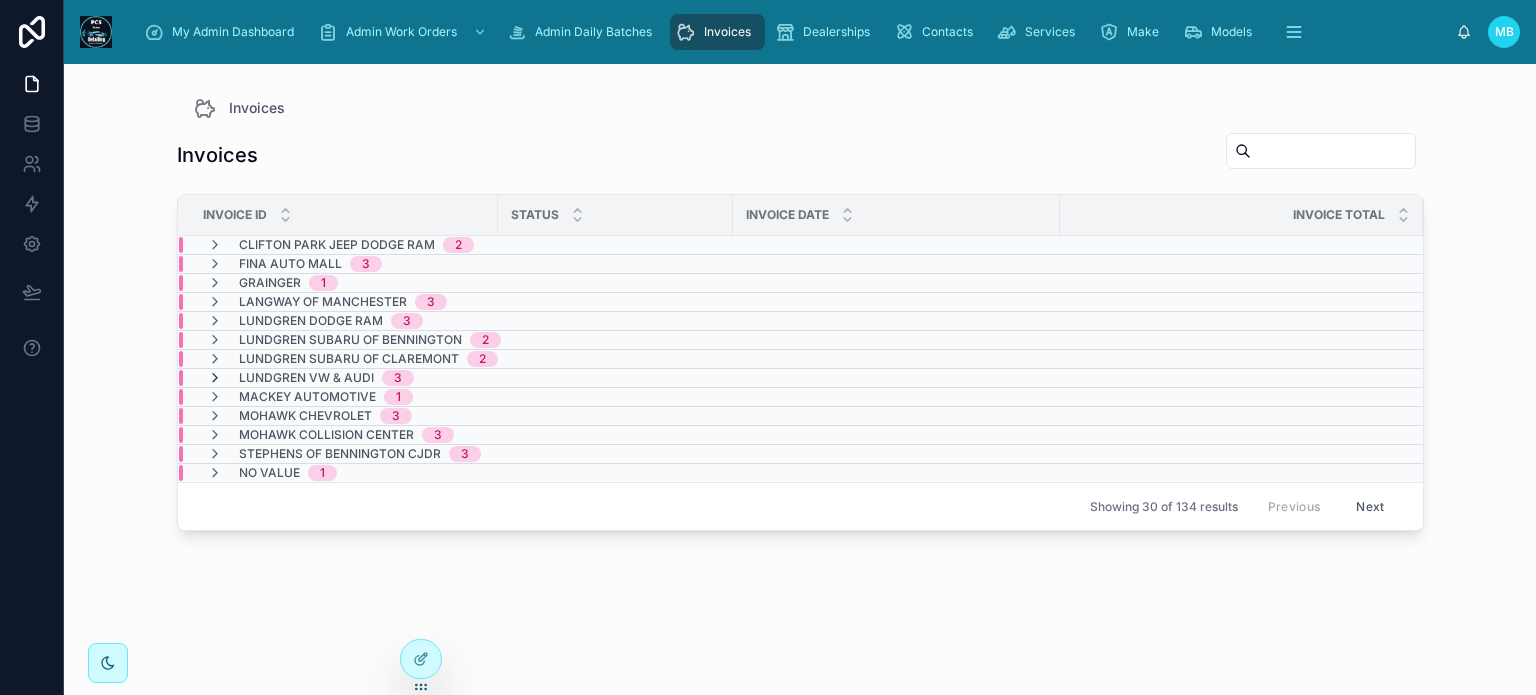 click at bounding box center (215, 378) 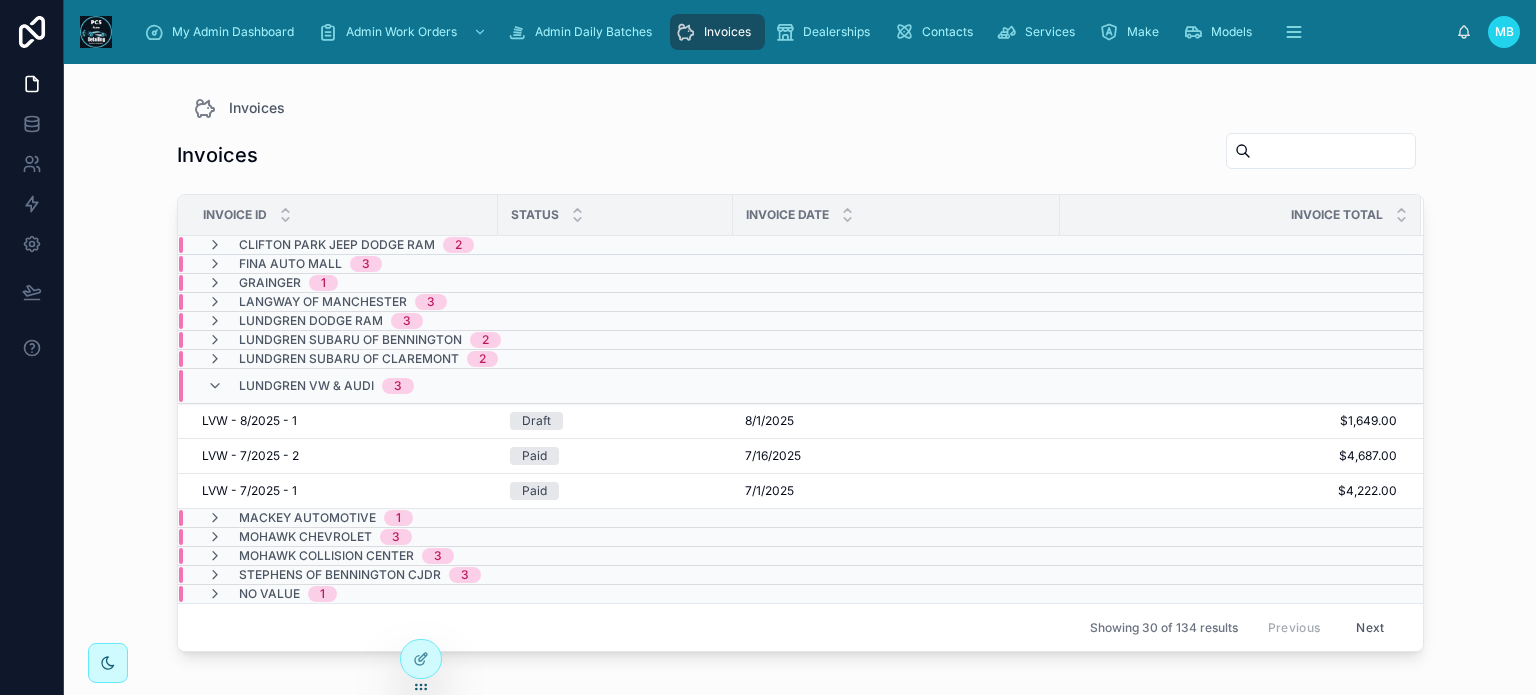 click at bounding box center [215, 386] 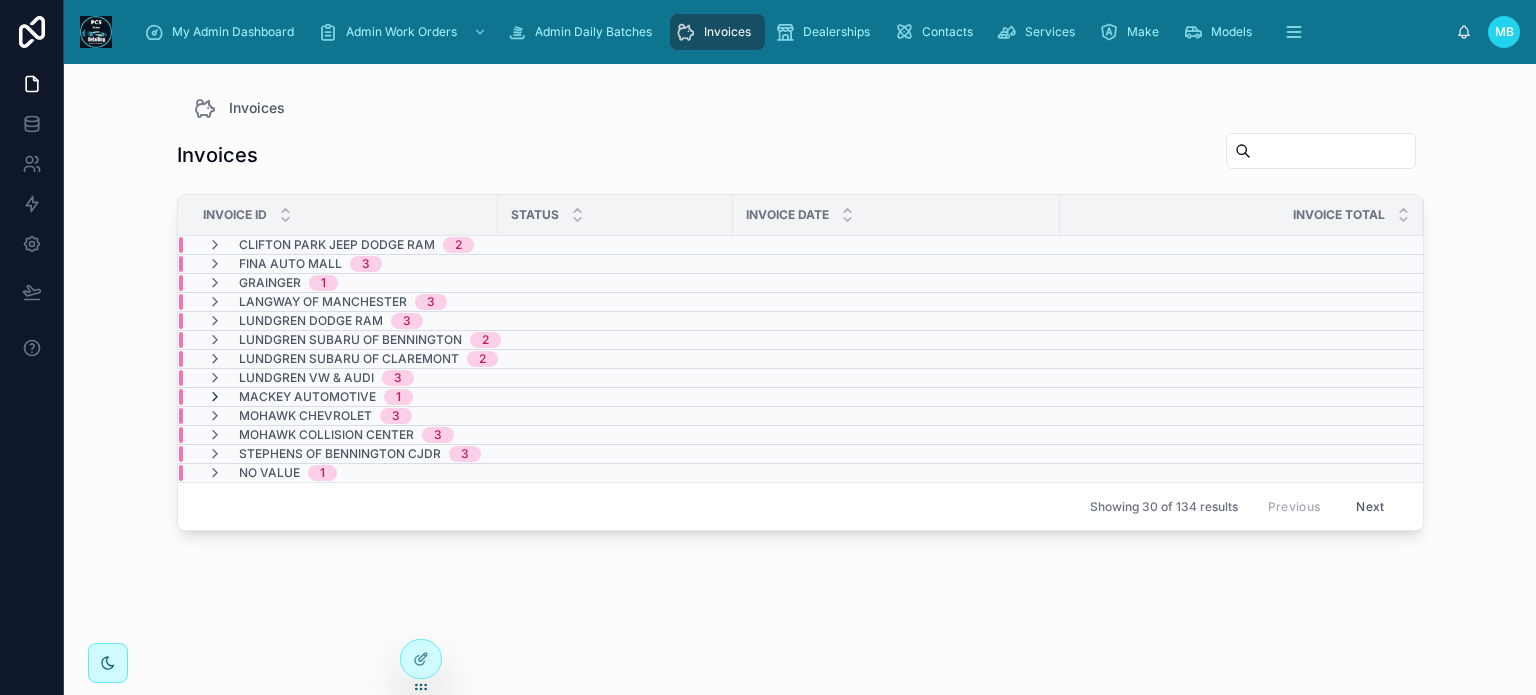 click at bounding box center (215, 397) 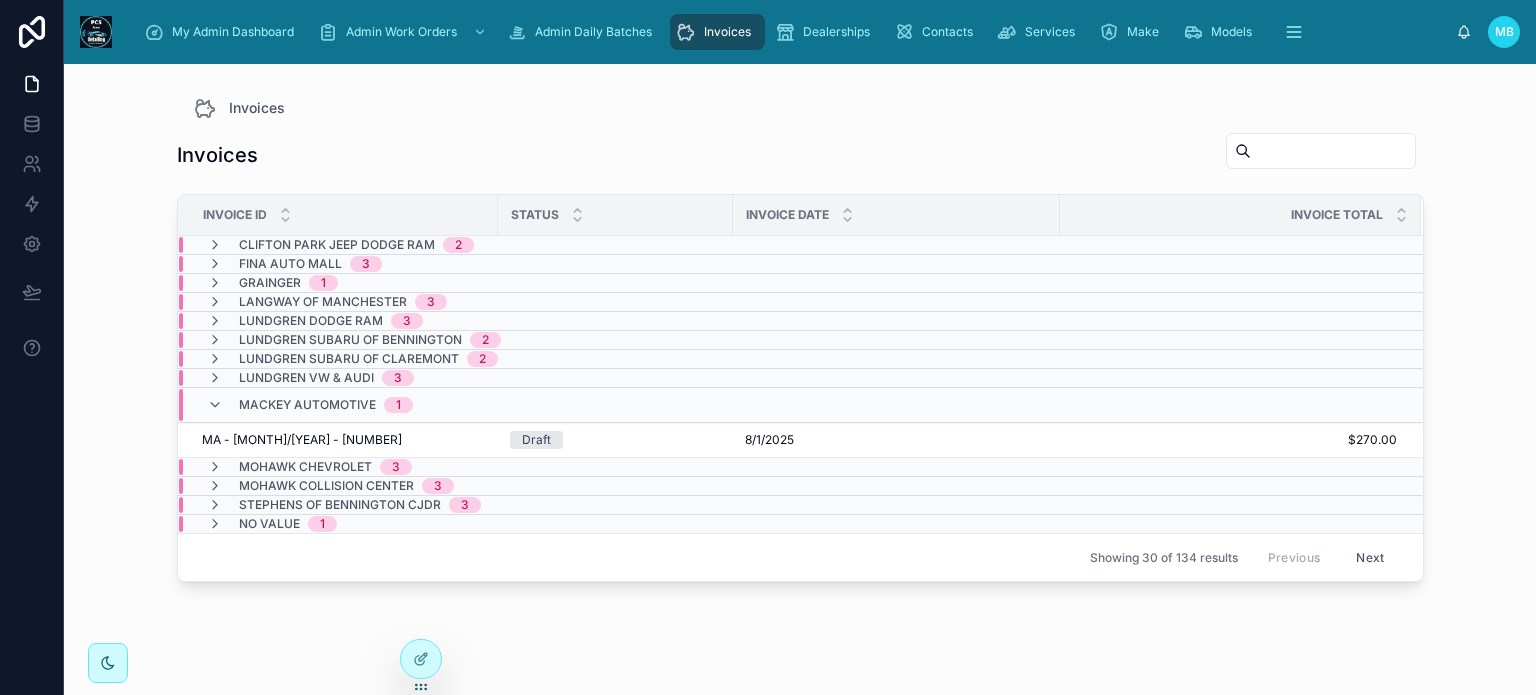 click at bounding box center (215, 405) 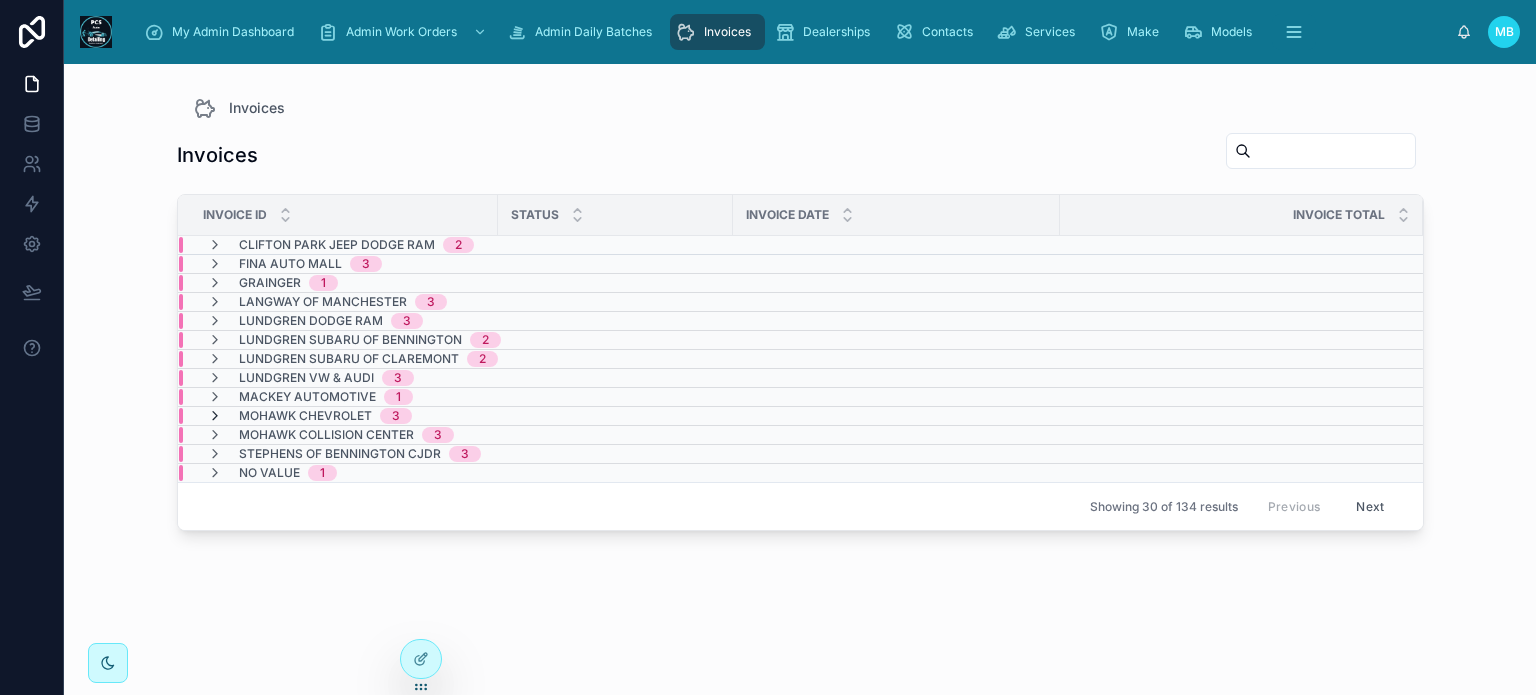 click at bounding box center [215, 416] 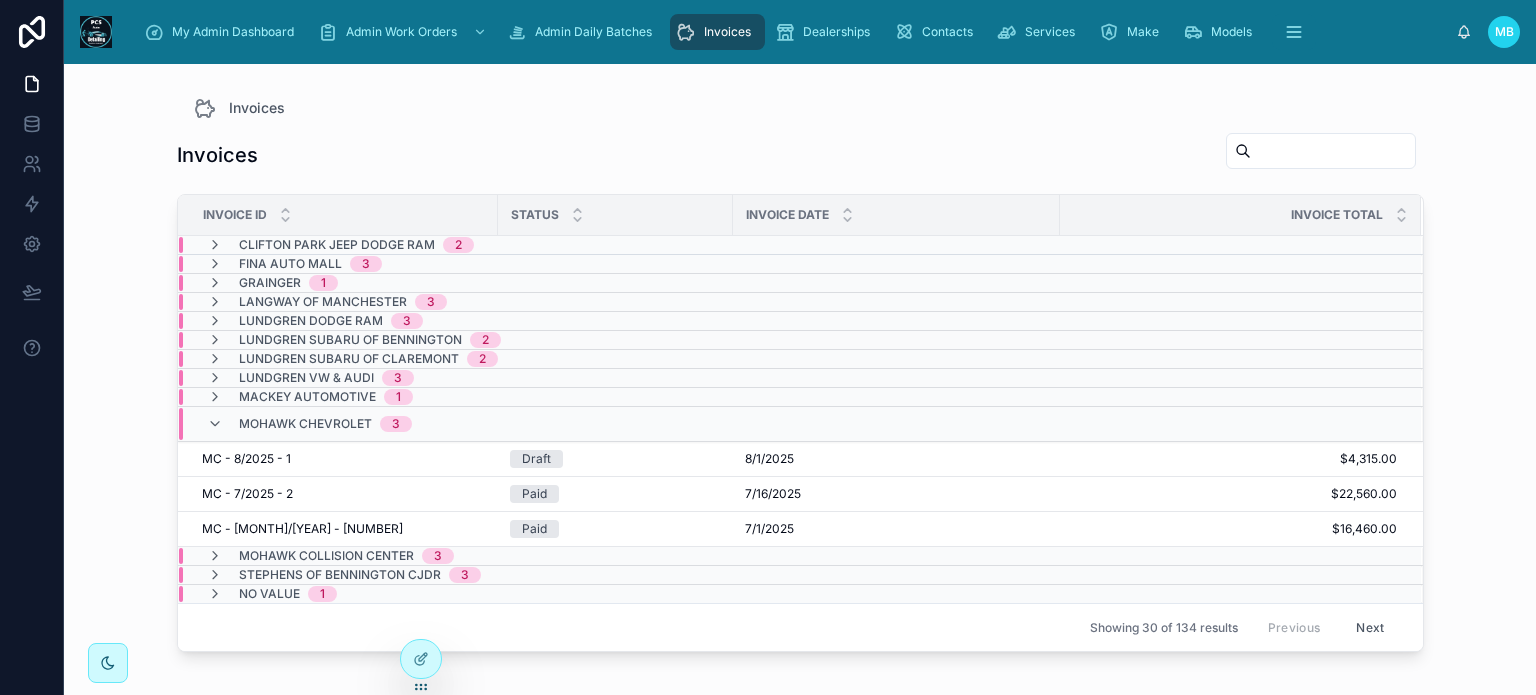 click at bounding box center (215, 424) 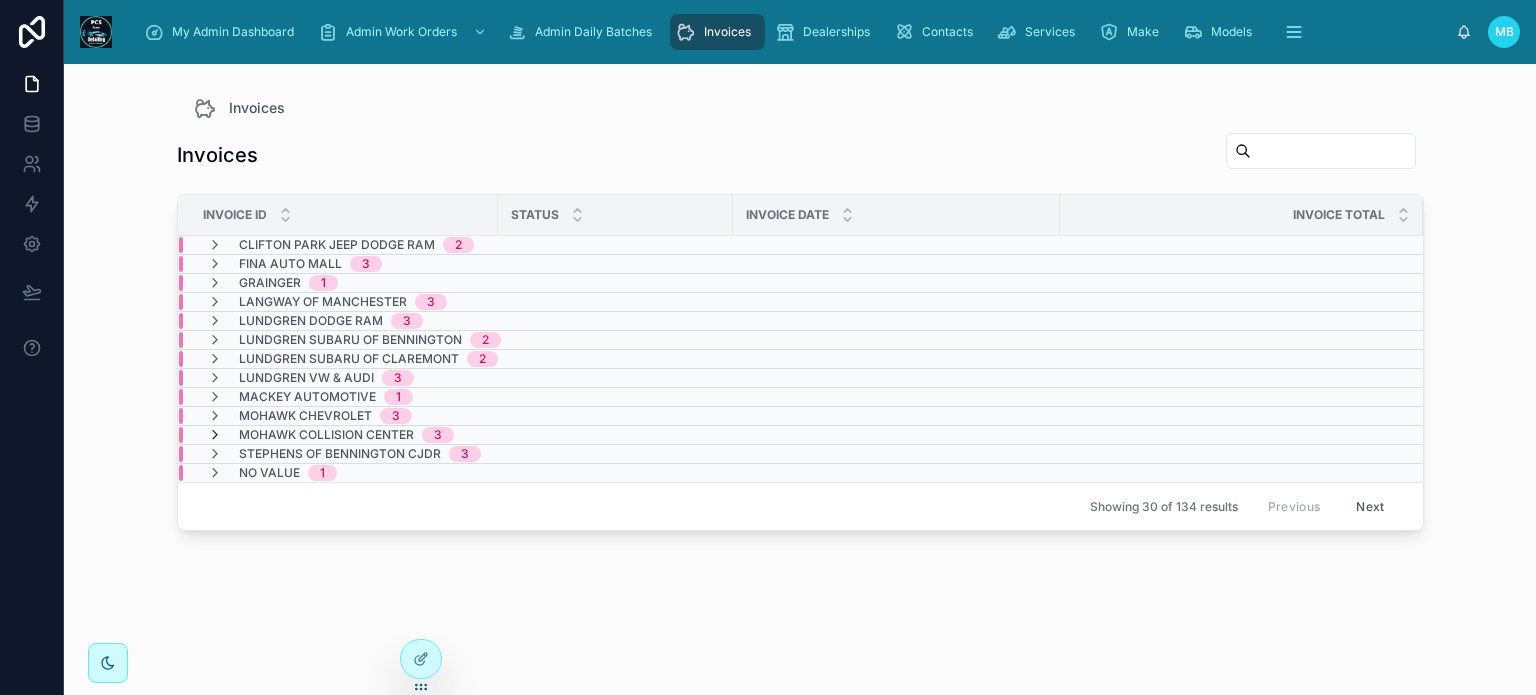 click at bounding box center (215, 435) 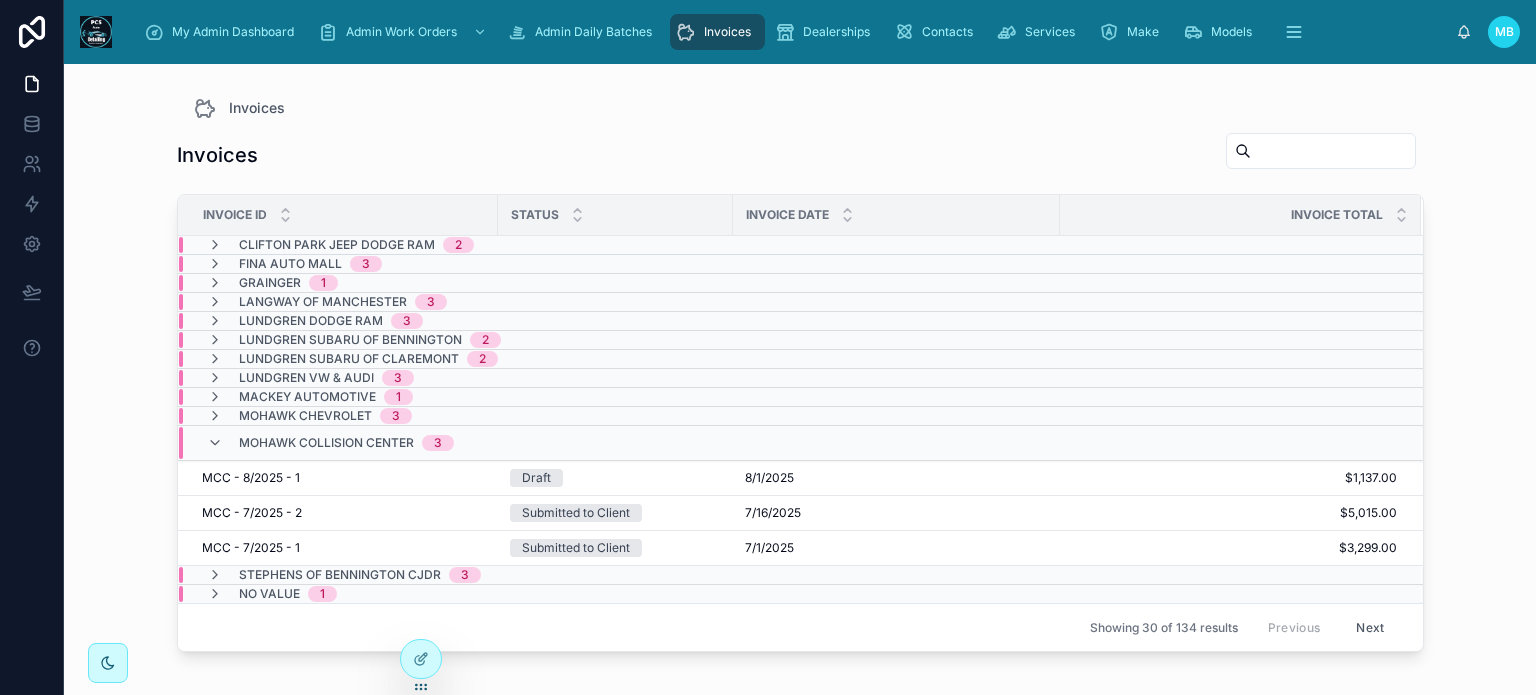 click at bounding box center (215, 443) 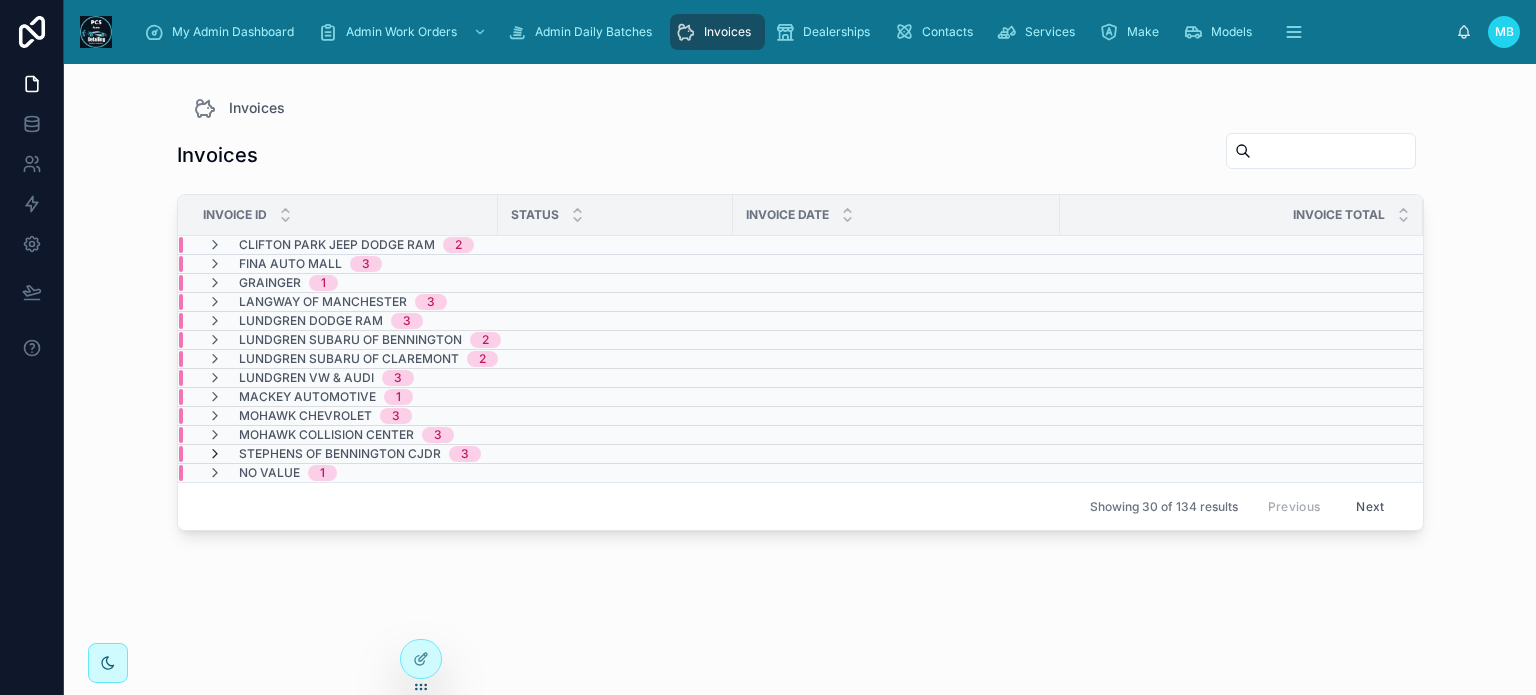 click at bounding box center (215, 454) 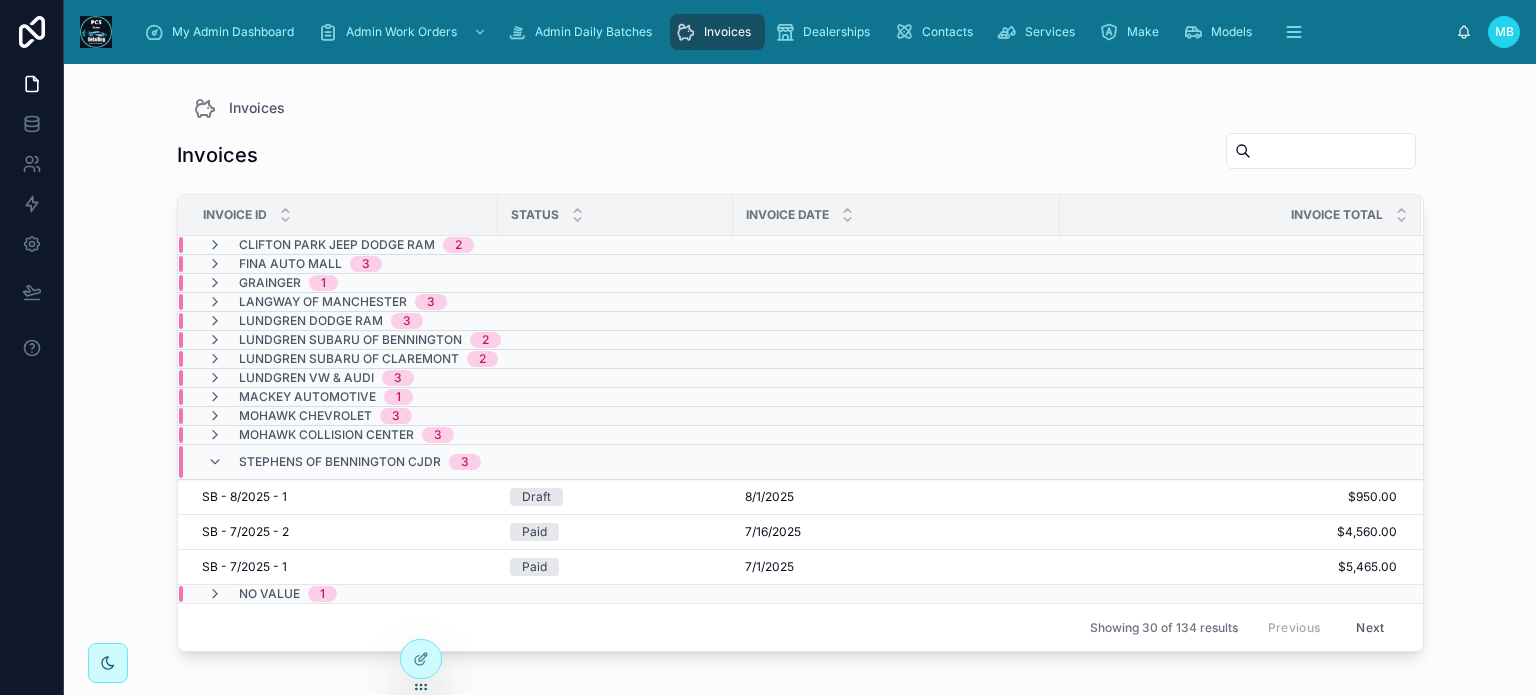 click at bounding box center (215, 462) 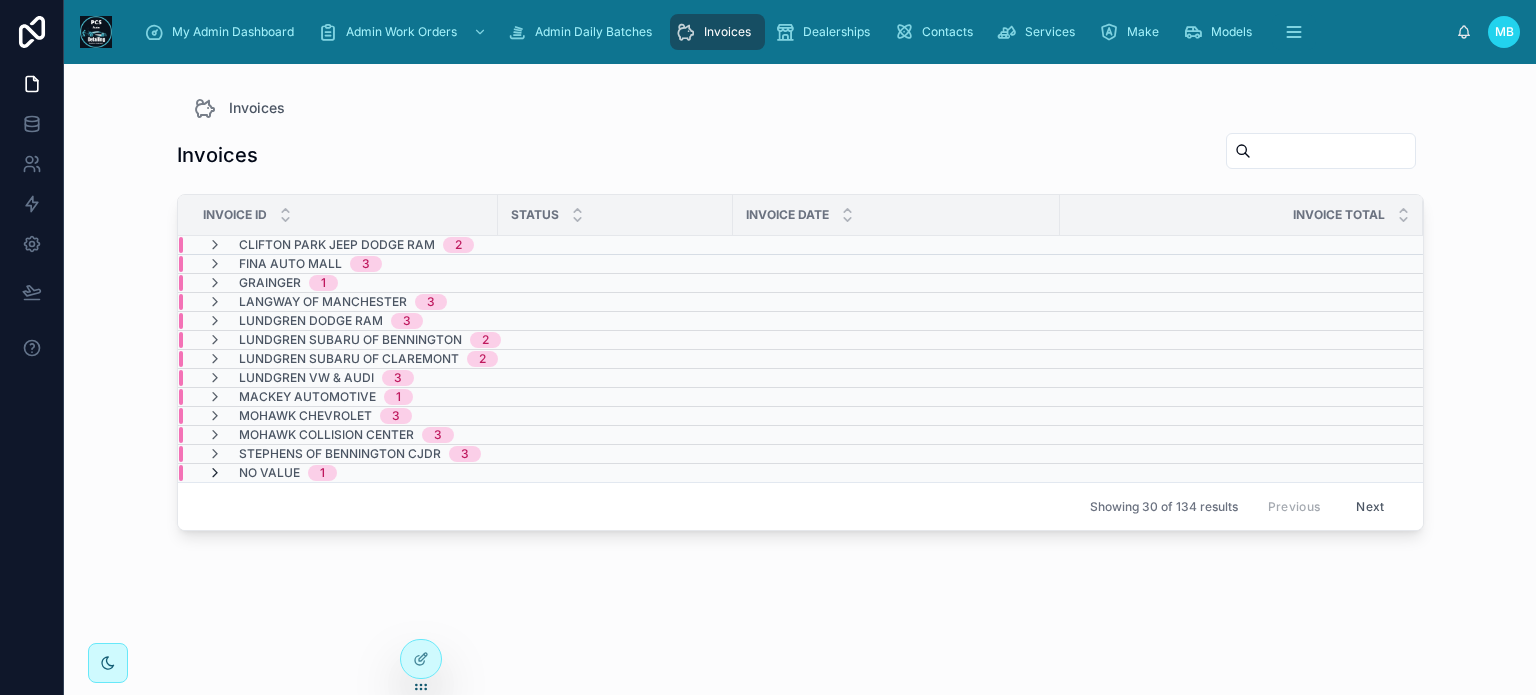 click at bounding box center [215, 473] 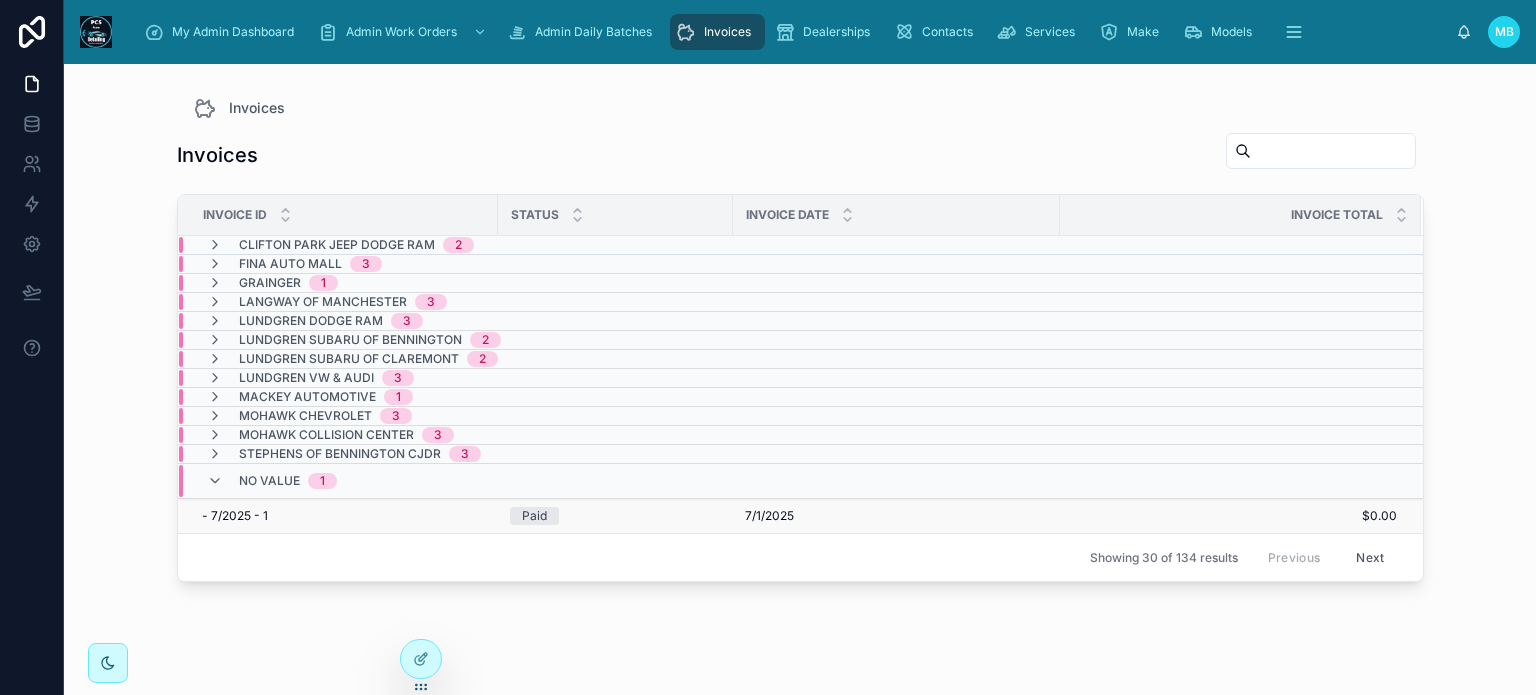 click on "- 7/2025 - 1" at bounding box center [235, 516] 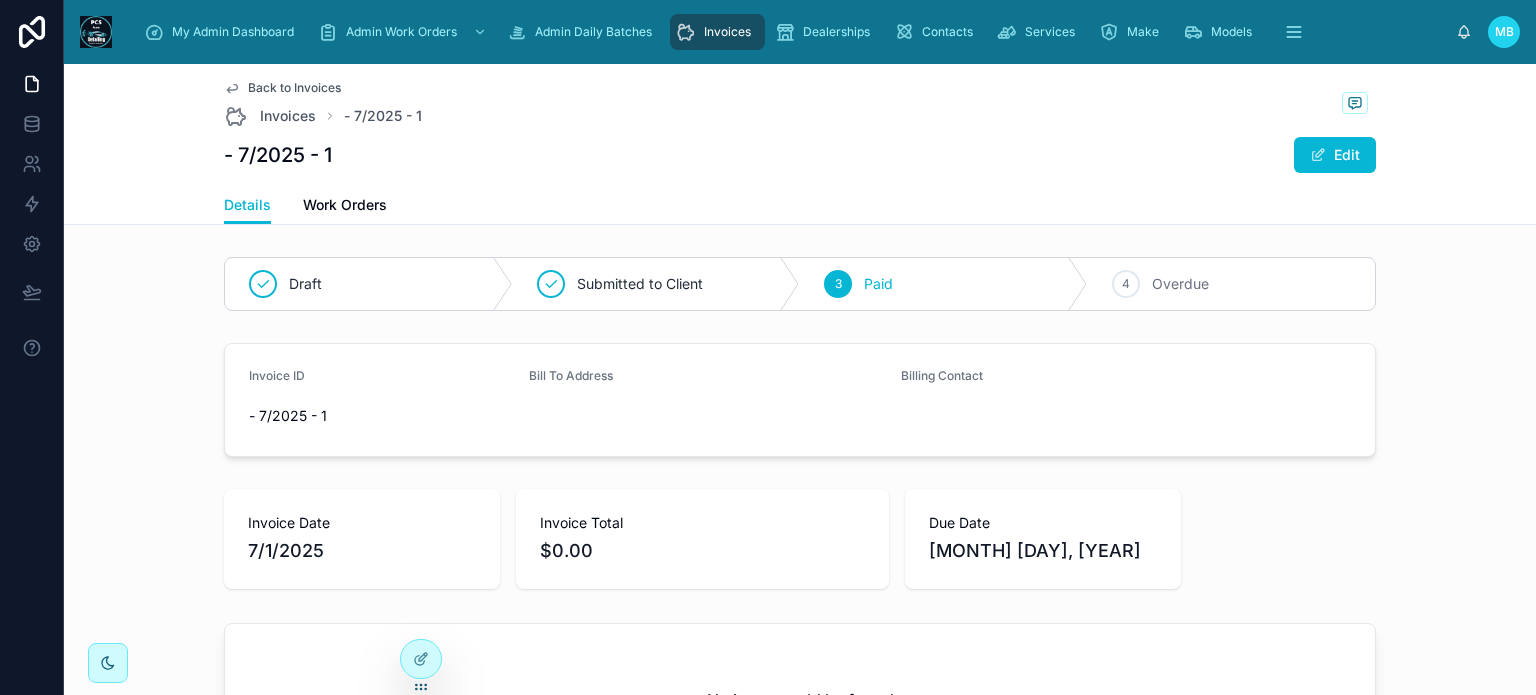scroll, scrollTop: 0, scrollLeft: 0, axis: both 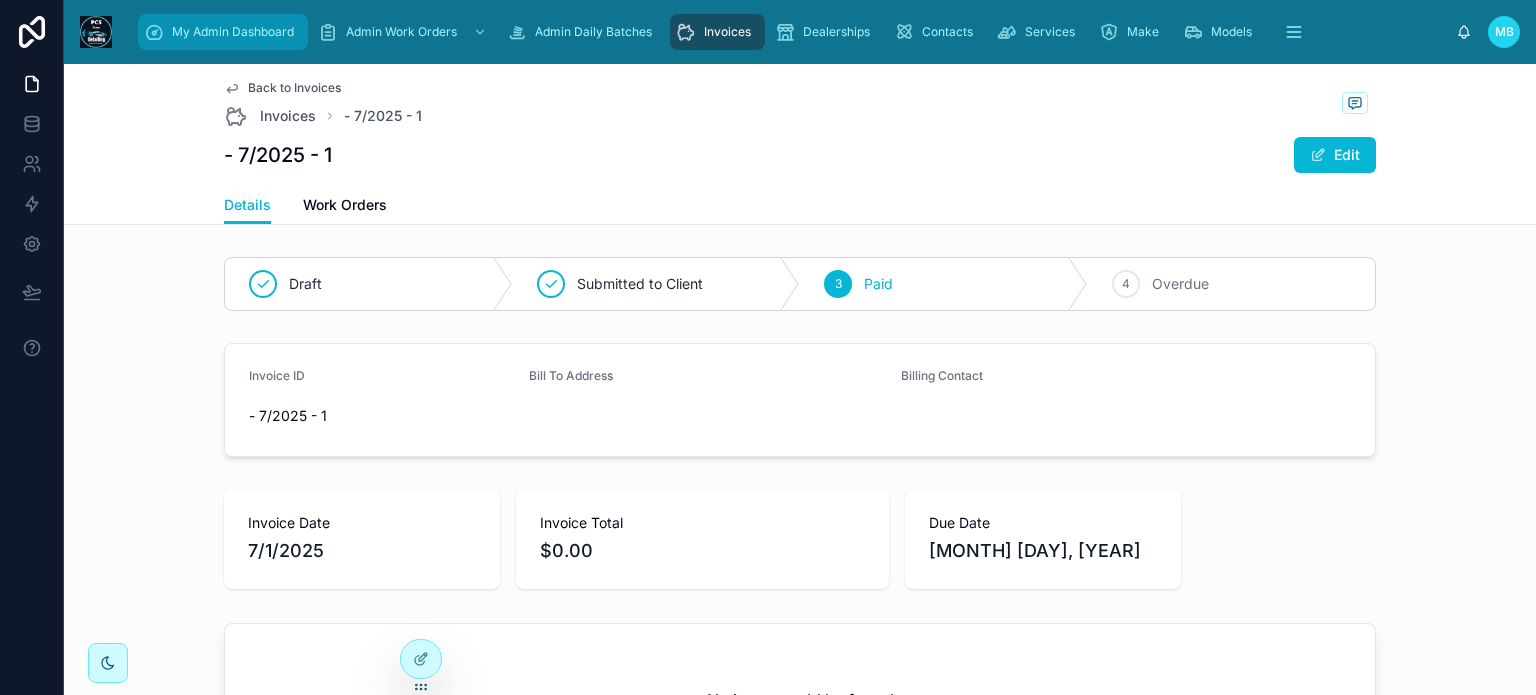 click on "My Admin Dashboard" at bounding box center (223, 32) 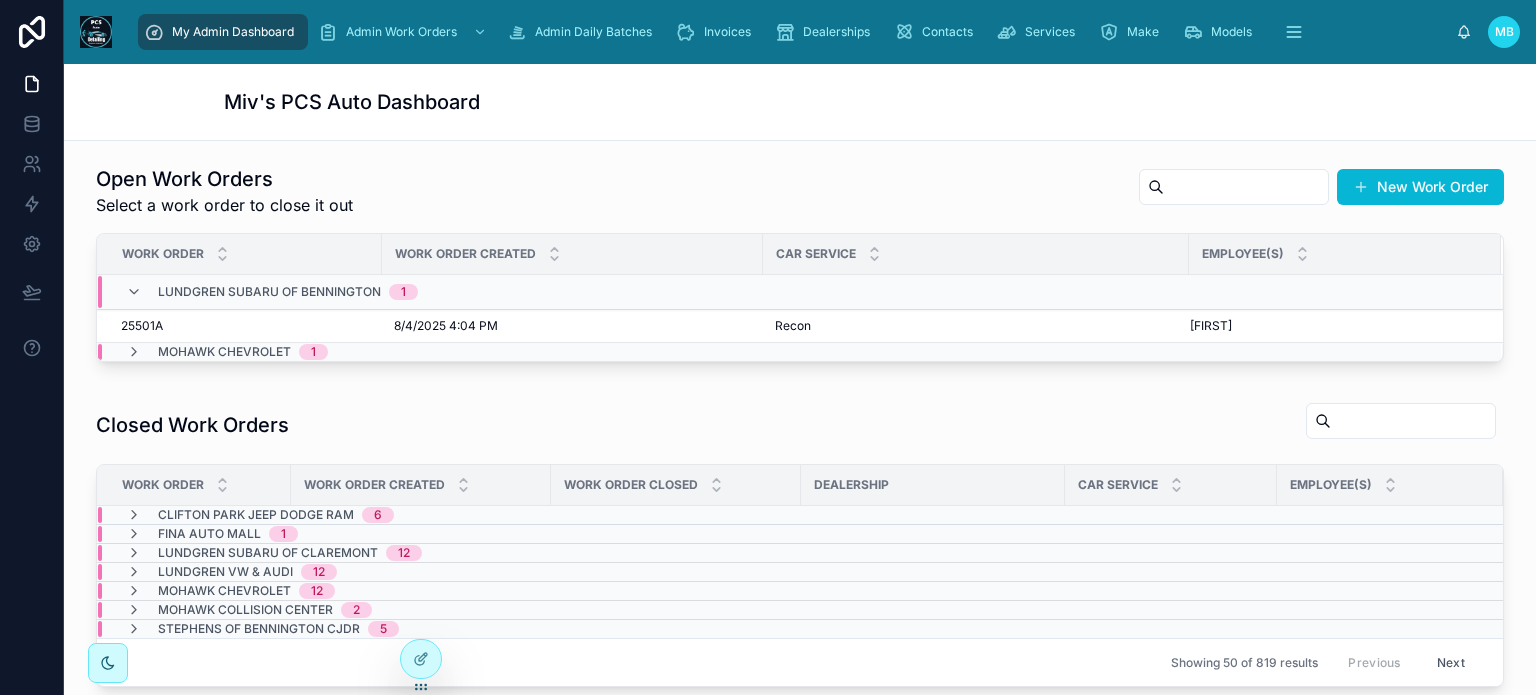 scroll, scrollTop: 500, scrollLeft: 0, axis: vertical 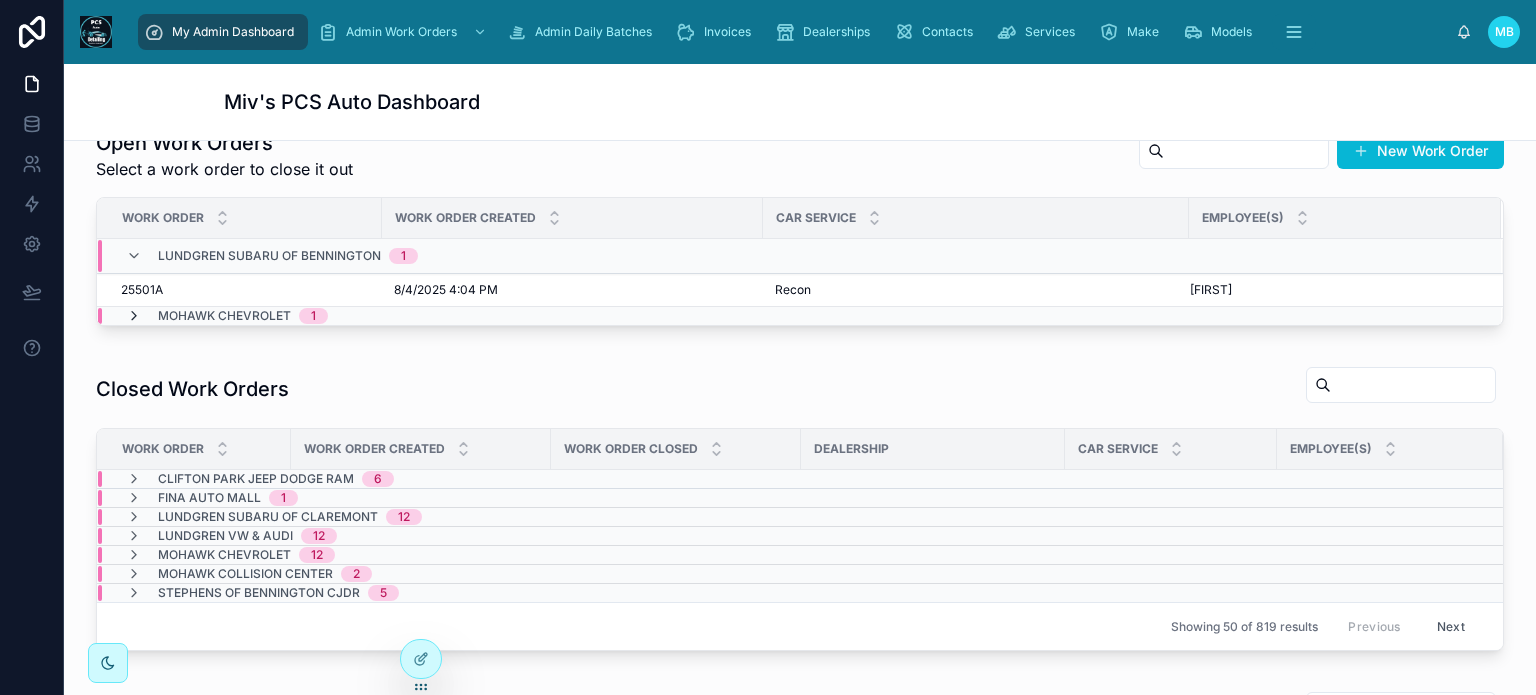 click at bounding box center (134, 316) 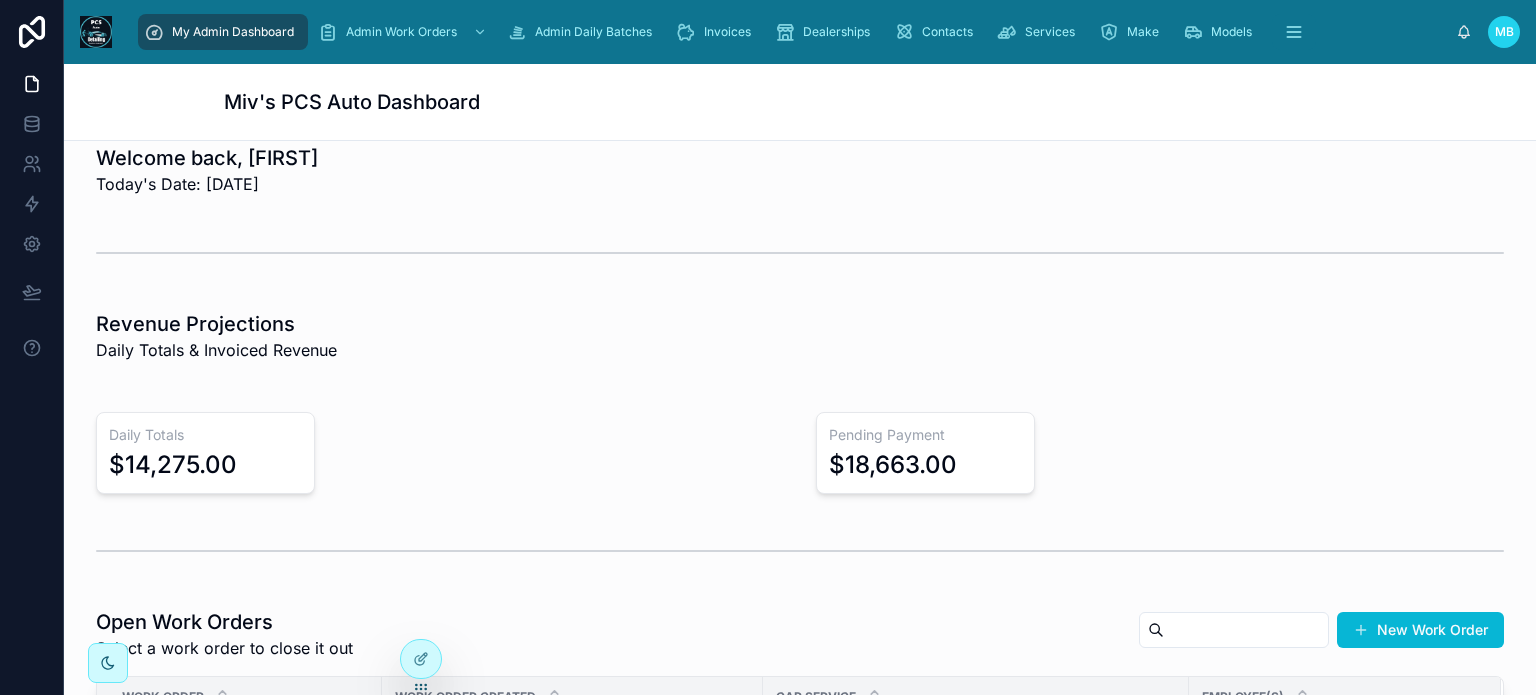 scroll, scrollTop: 0, scrollLeft: 0, axis: both 